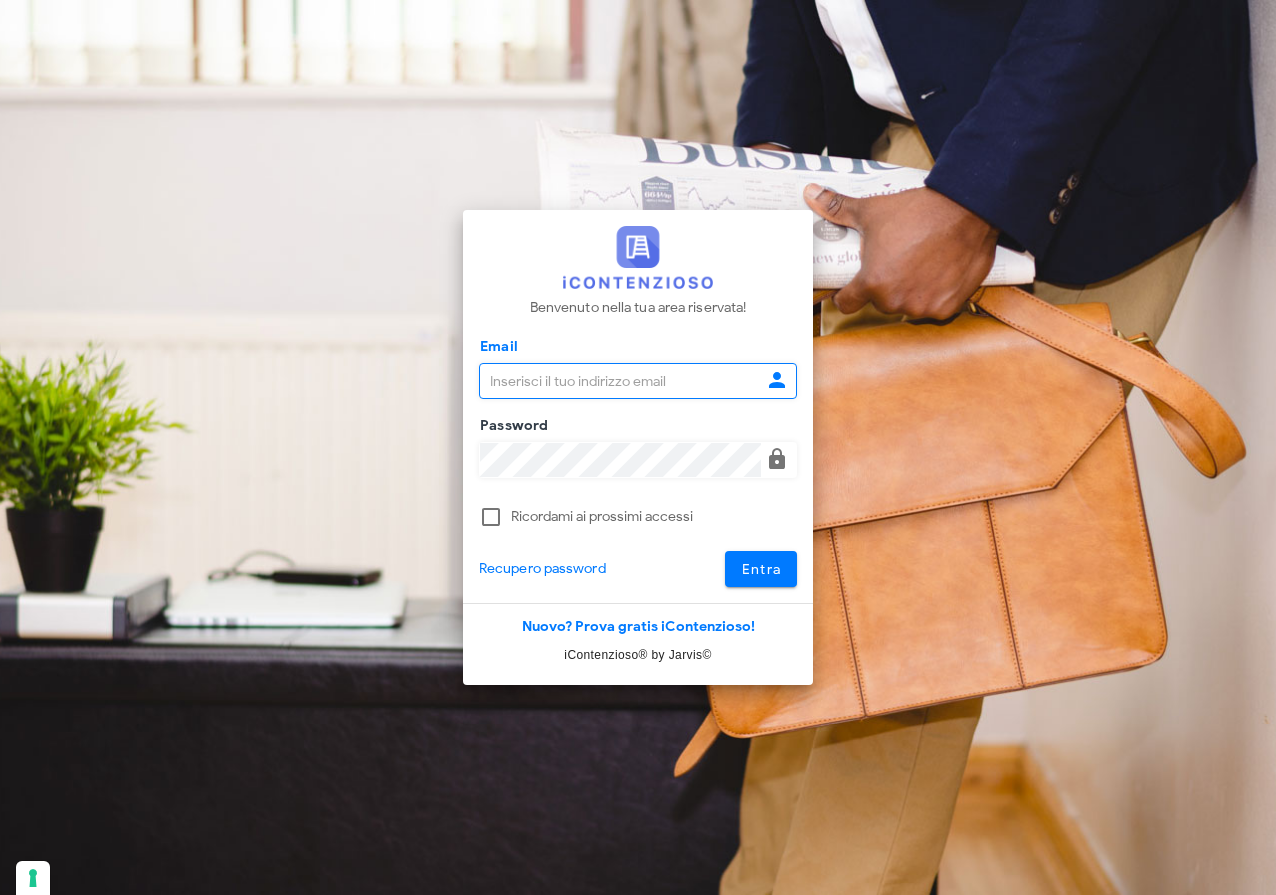 scroll, scrollTop: 0, scrollLeft: 0, axis: both 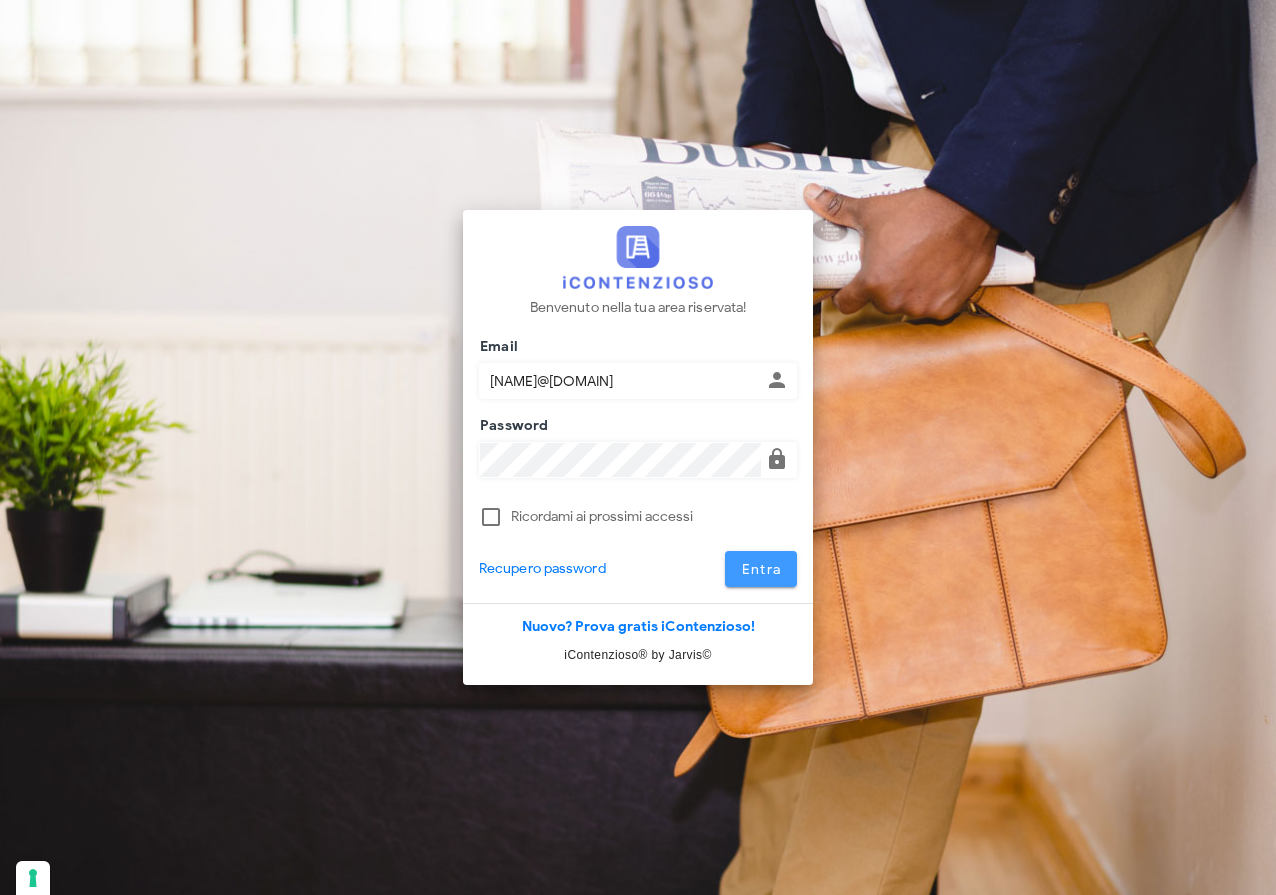 click on "Entra" at bounding box center [761, 569] 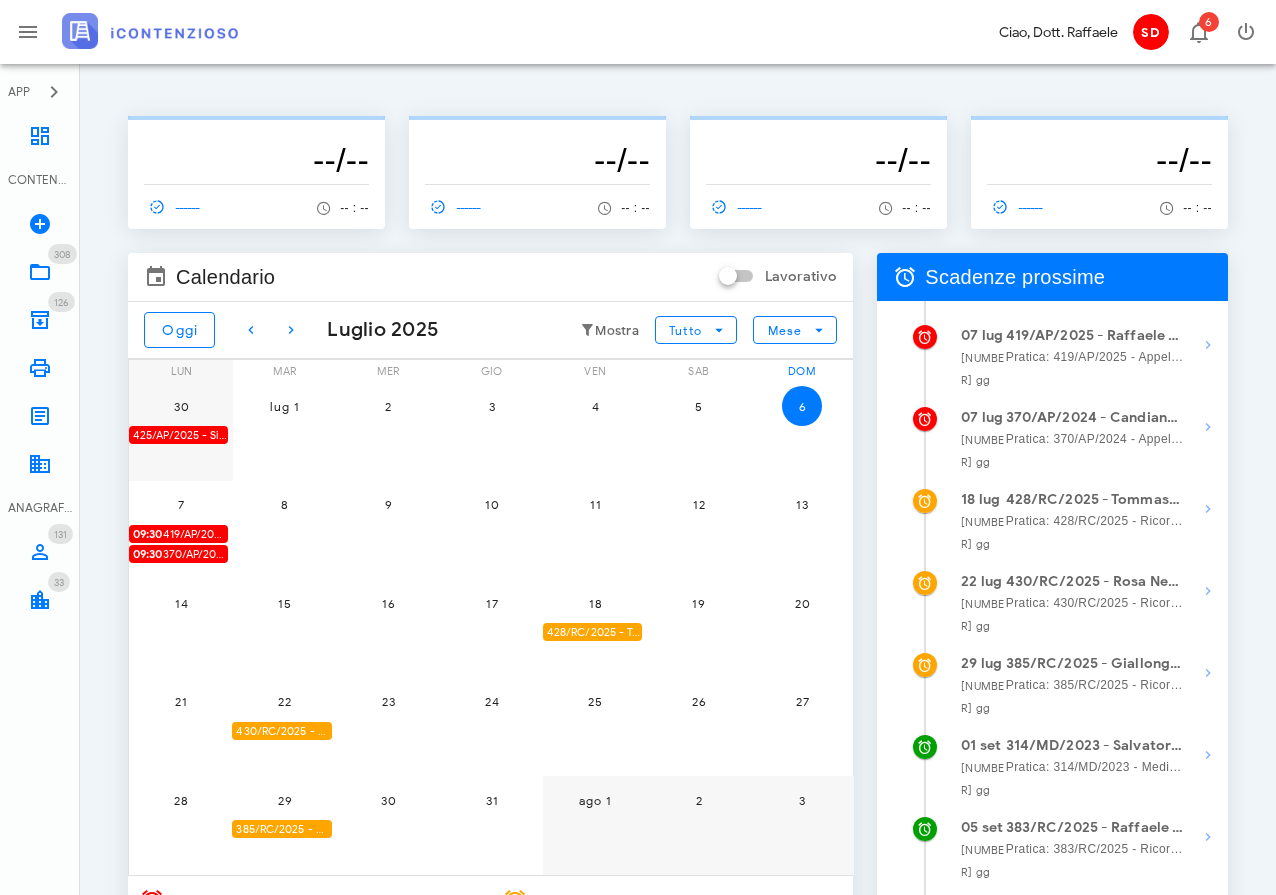 scroll, scrollTop: 0, scrollLeft: 0, axis: both 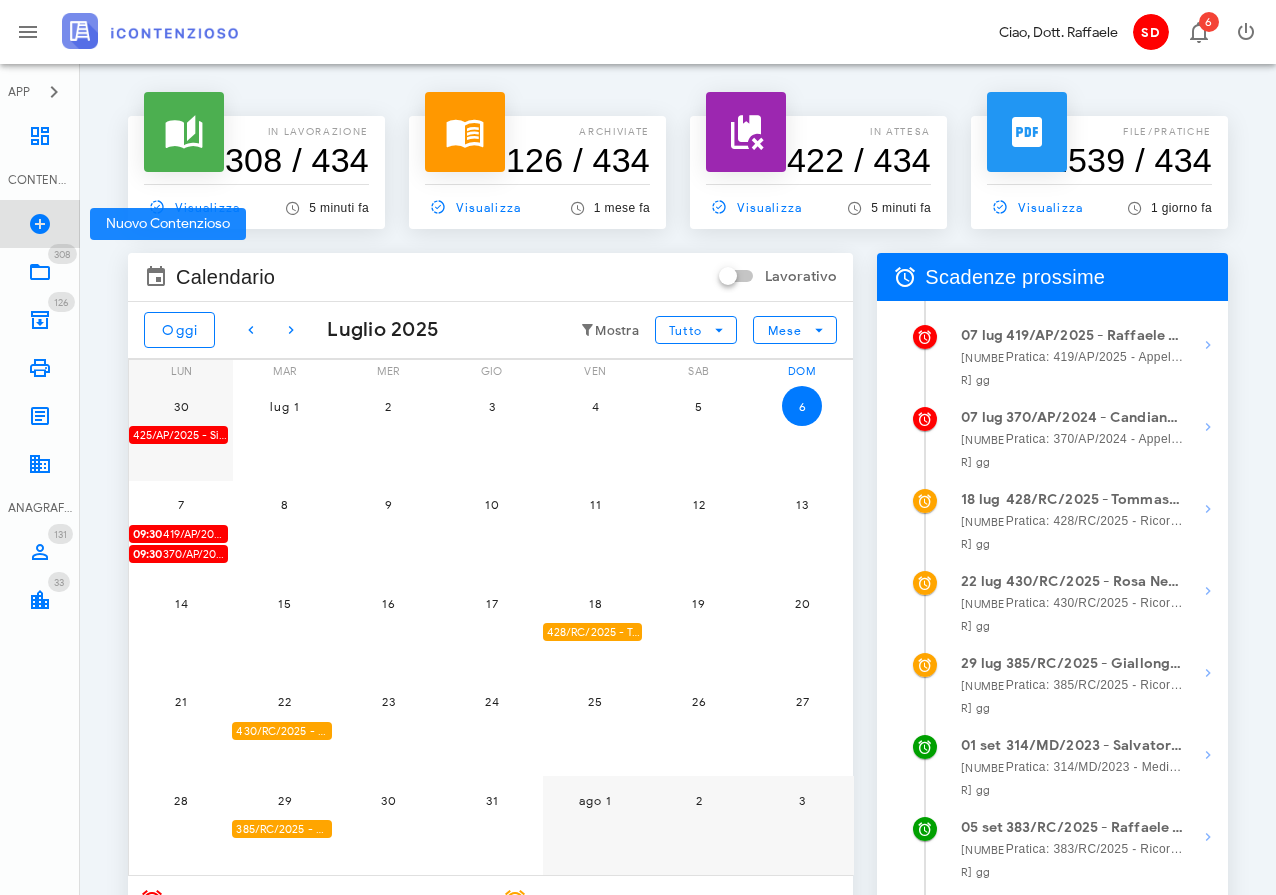 click at bounding box center [40, 224] 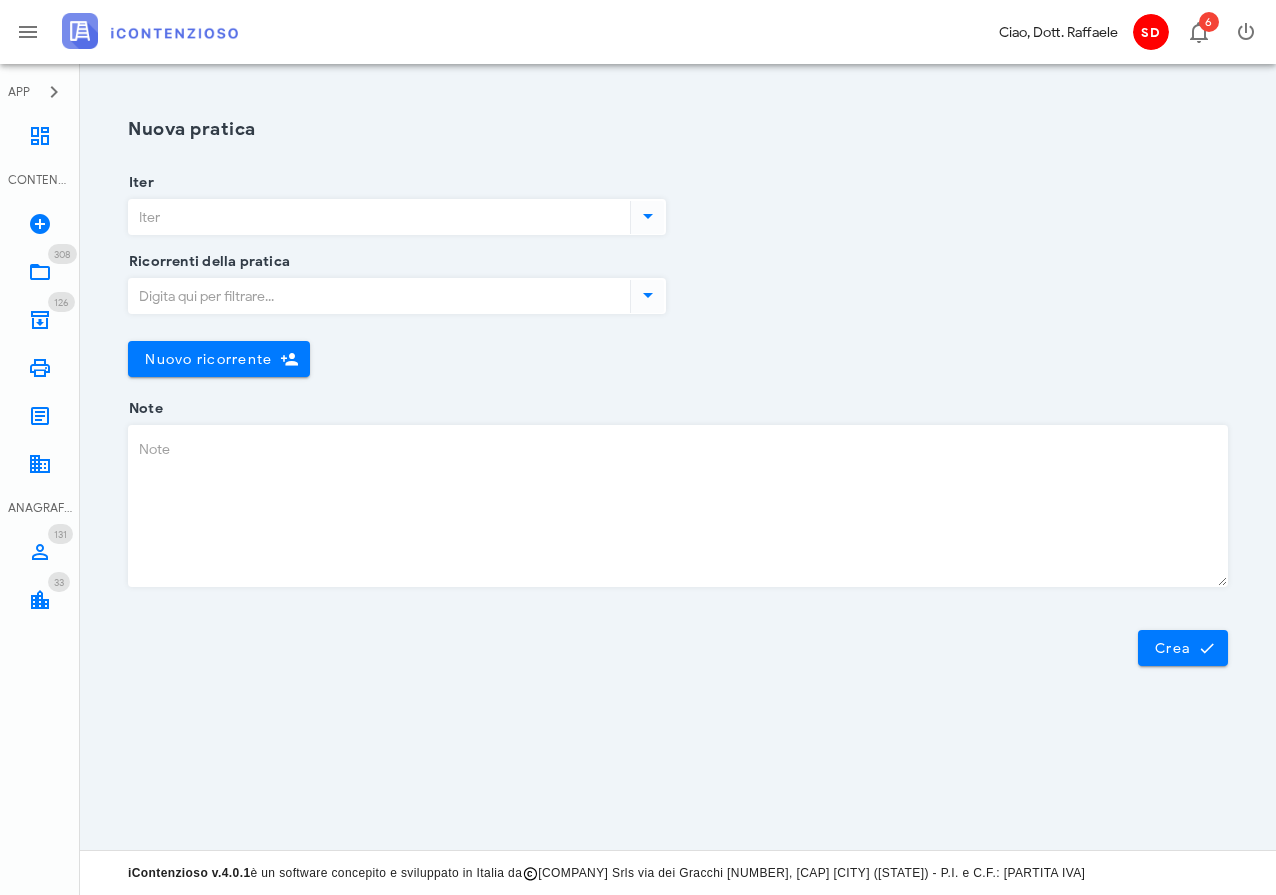 scroll, scrollTop: 0, scrollLeft: 0, axis: both 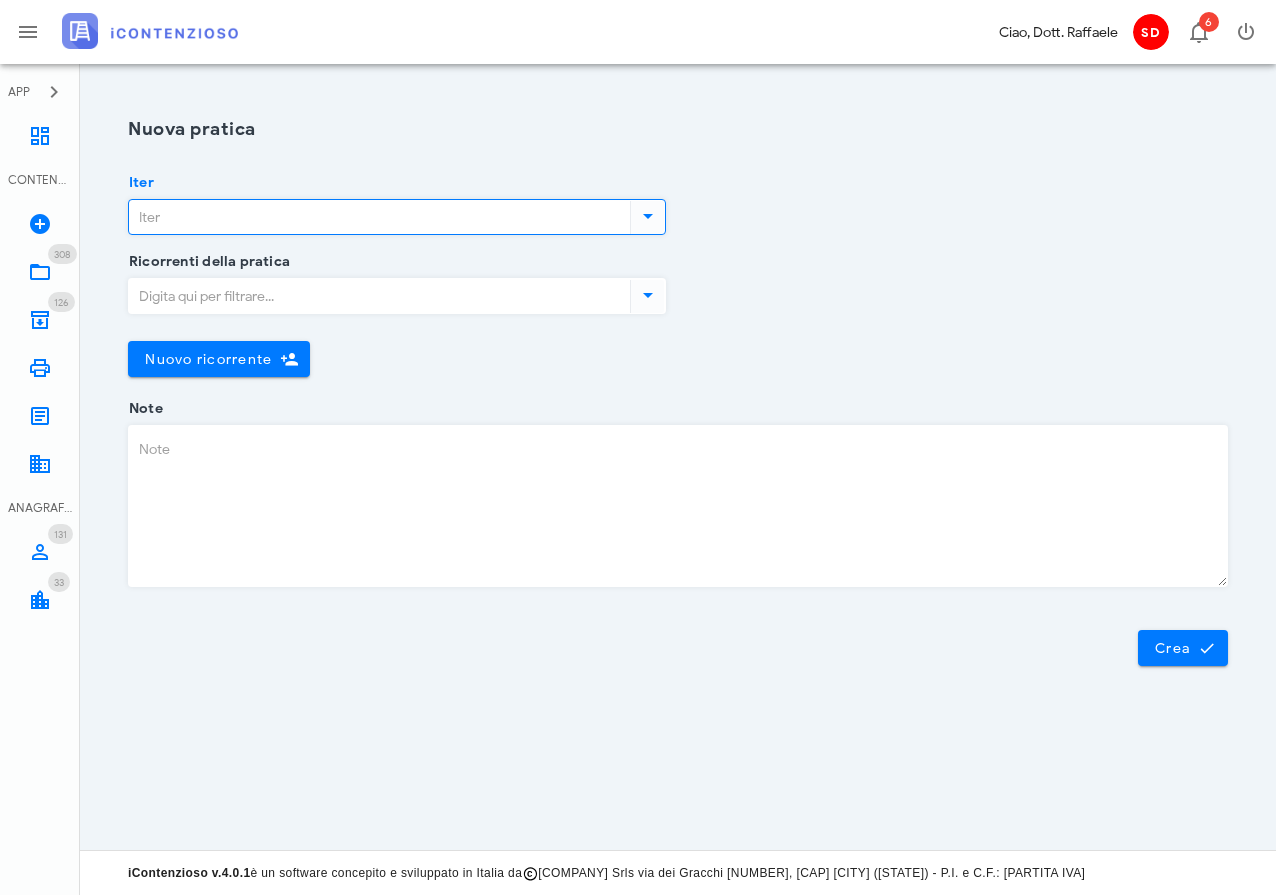 click on "Iter" at bounding box center (377, 217) 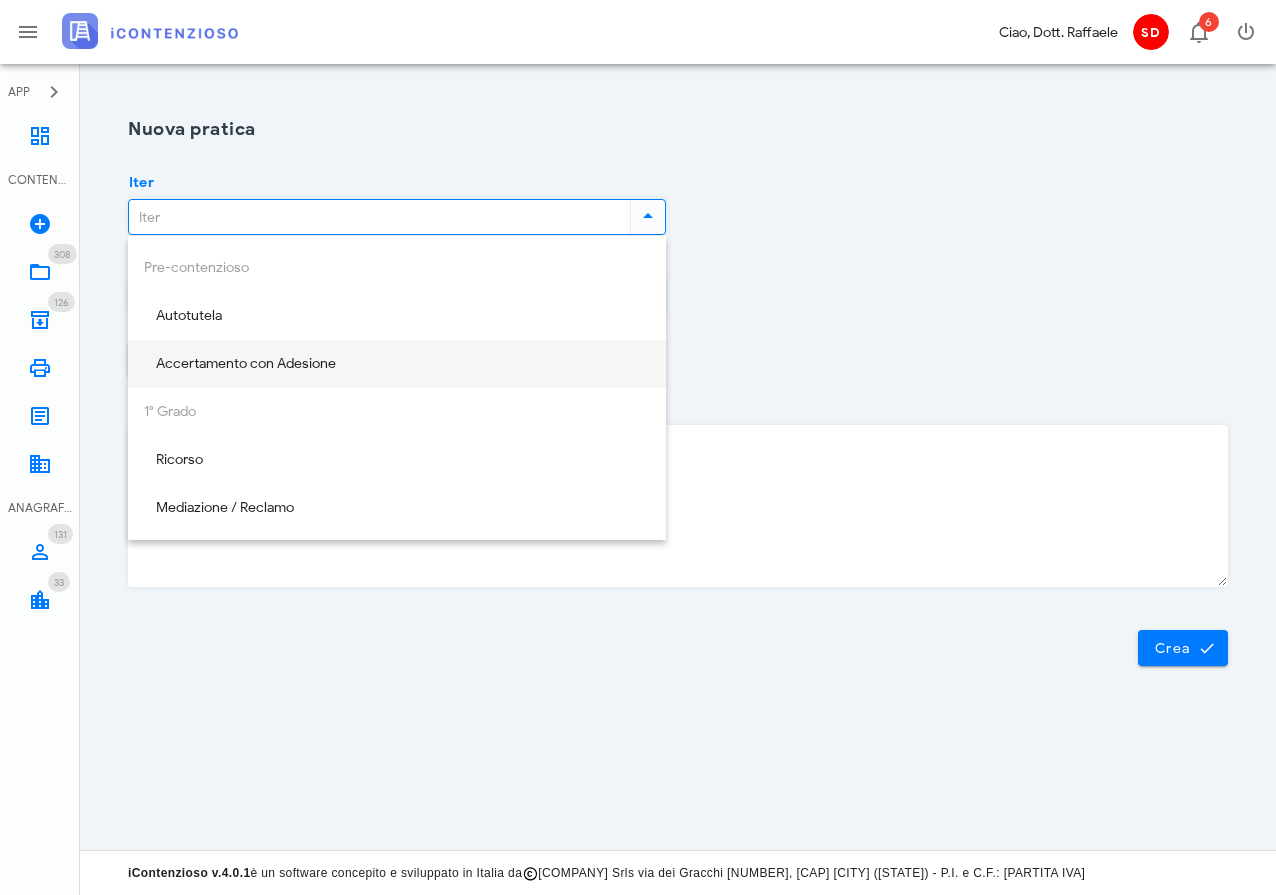 click on "Accertamento con Adesione" at bounding box center [397, 364] 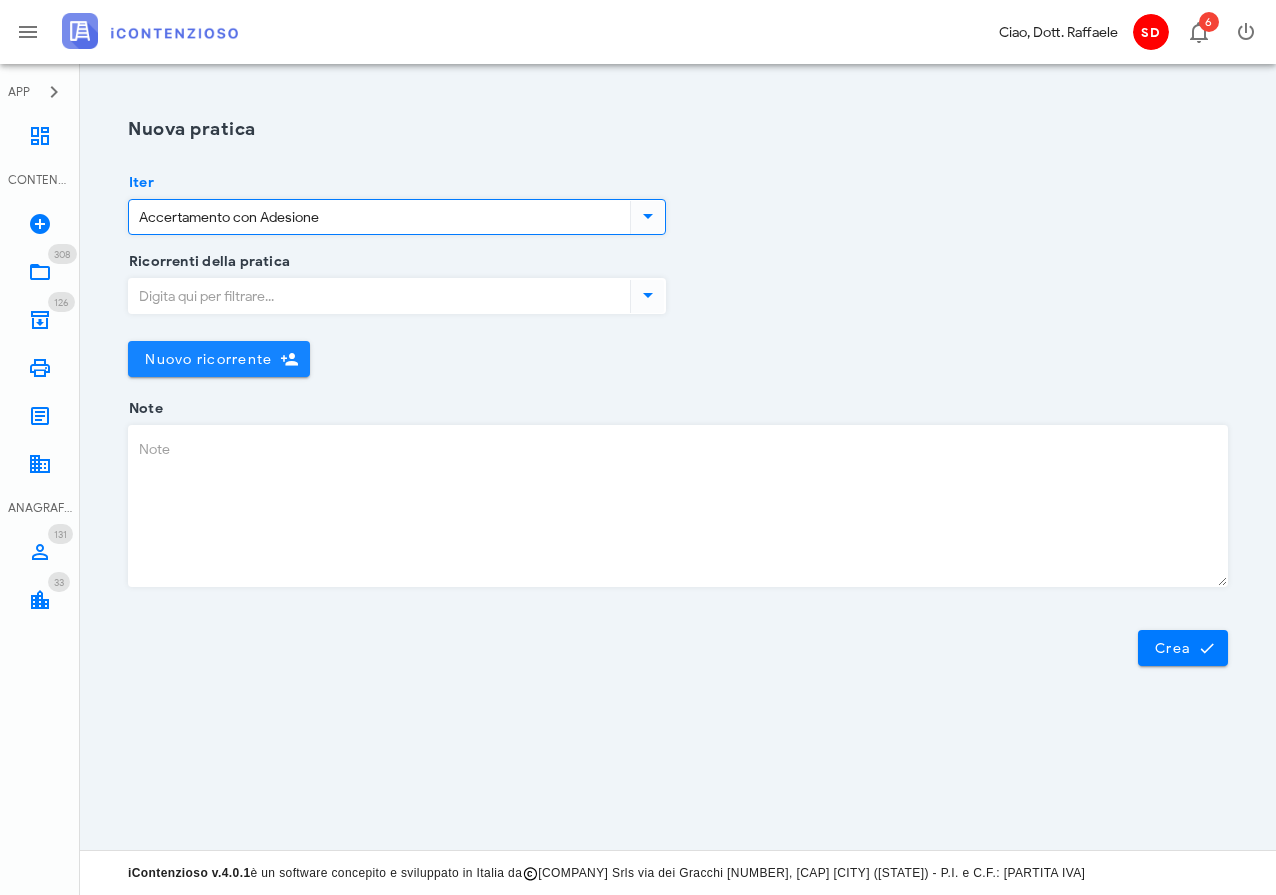 click on "Nuovo ricorrente" at bounding box center [208, 359] 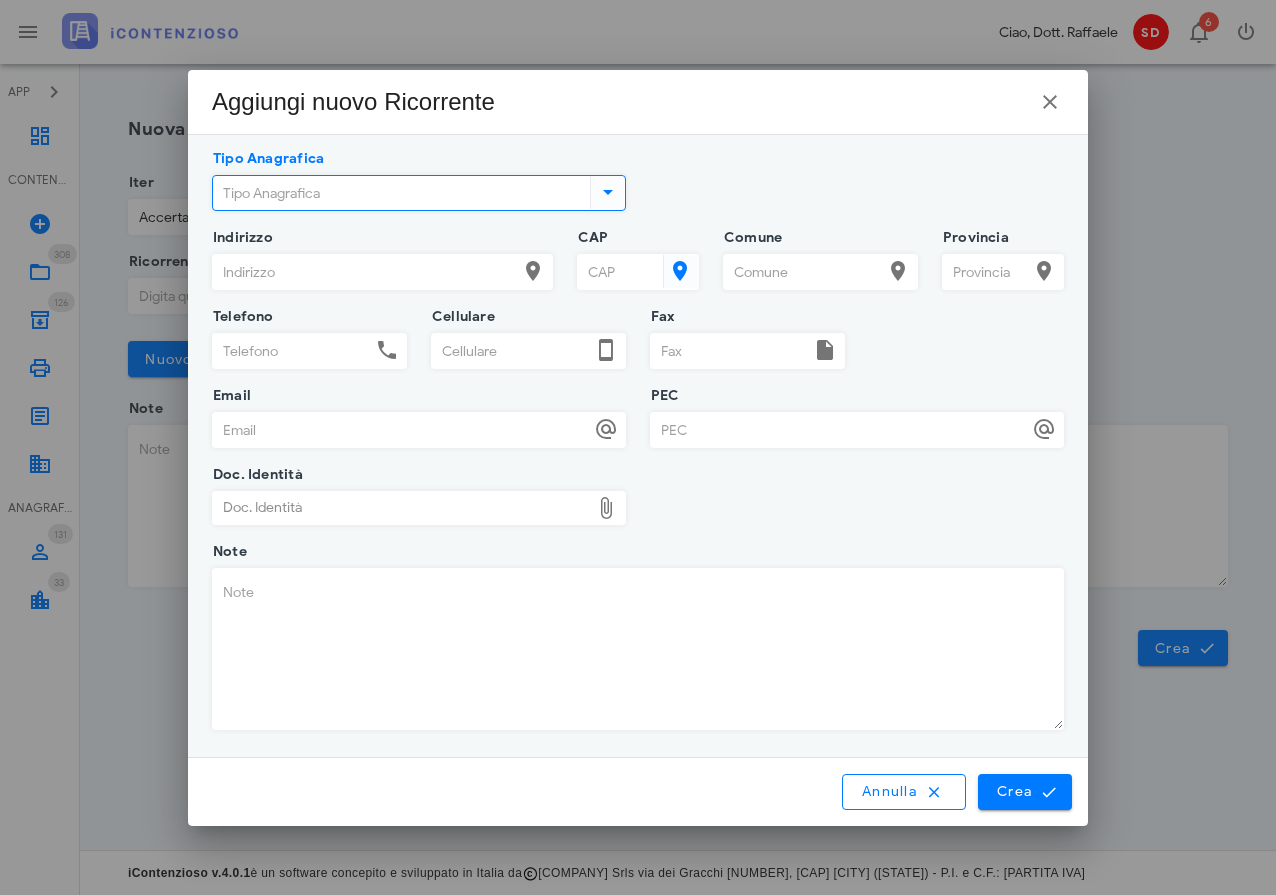 click on "Tipo Anagrafica" at bounding box center (399, 193) 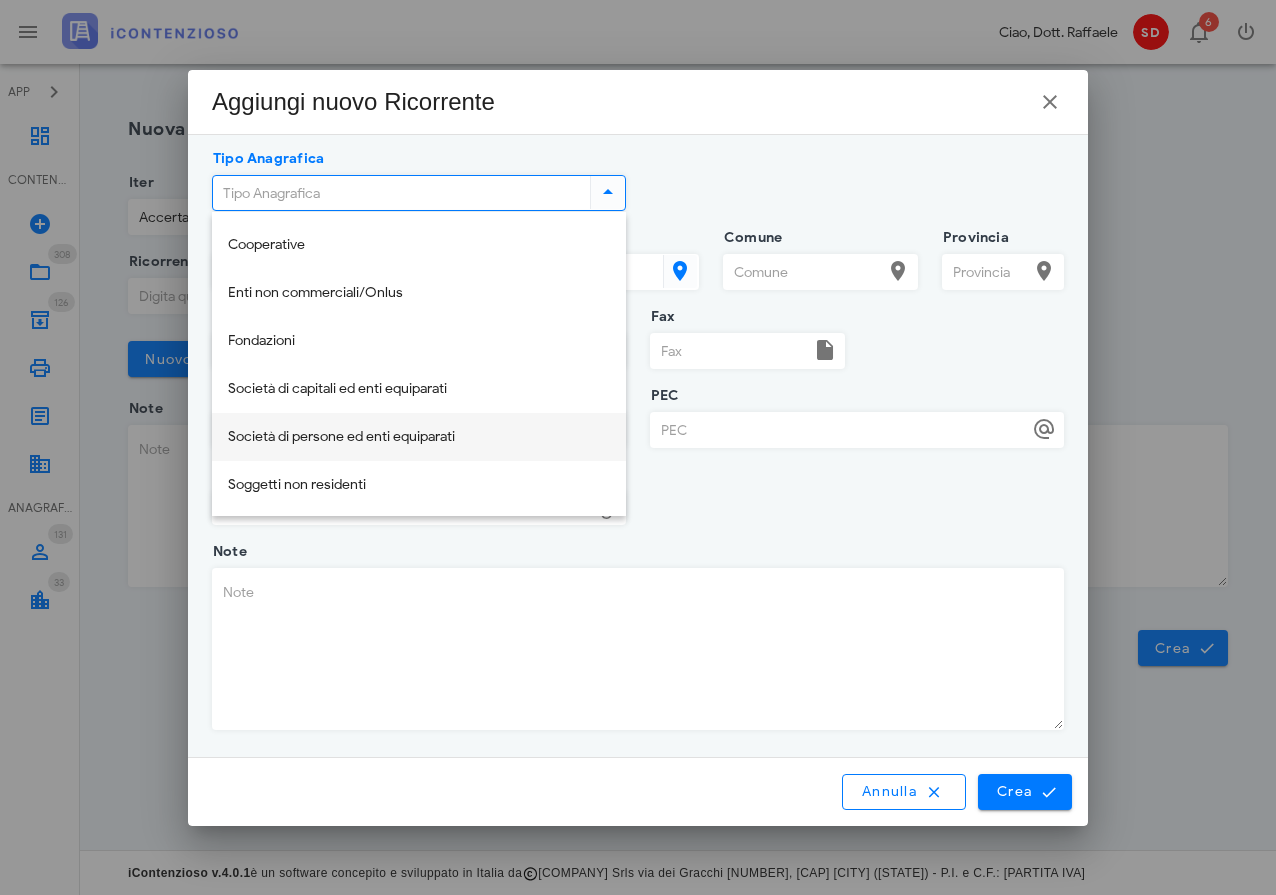 scroll, scrollTop: 192, scrollLeft: 0, axis: vertical 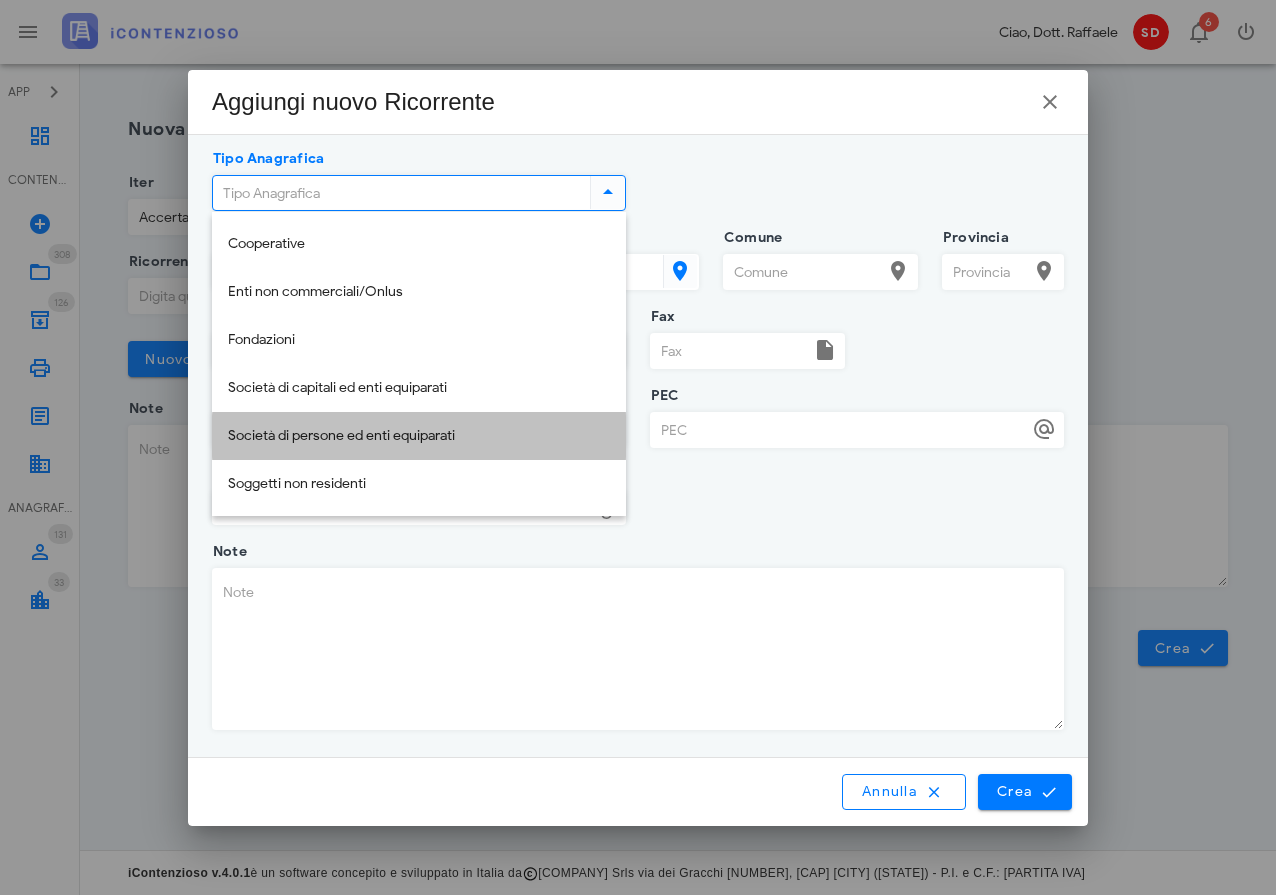 click on "Società di persone ed enti equiparati" at bounding box center [419, 436] 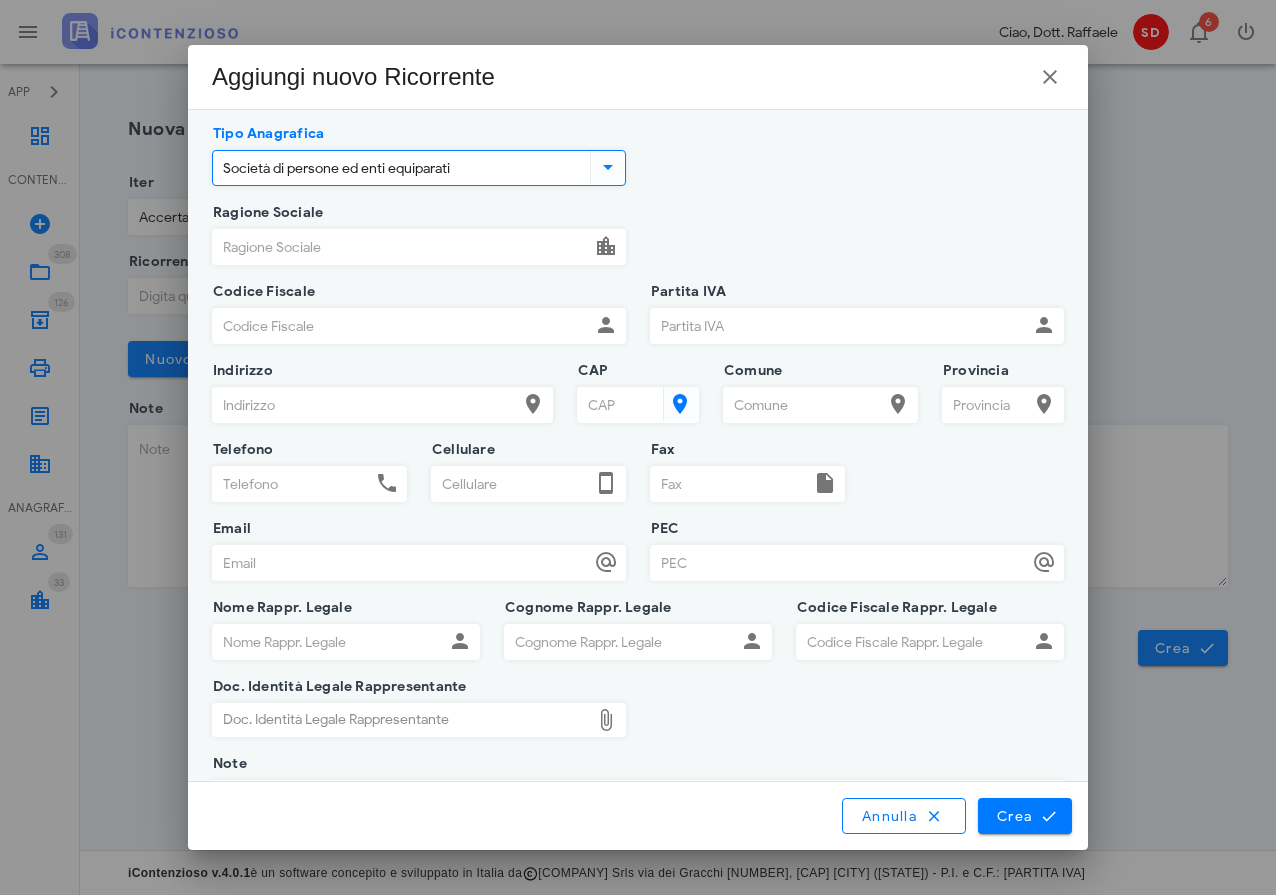 click on "Ragione Sociale" at bounding box center [401, 247] 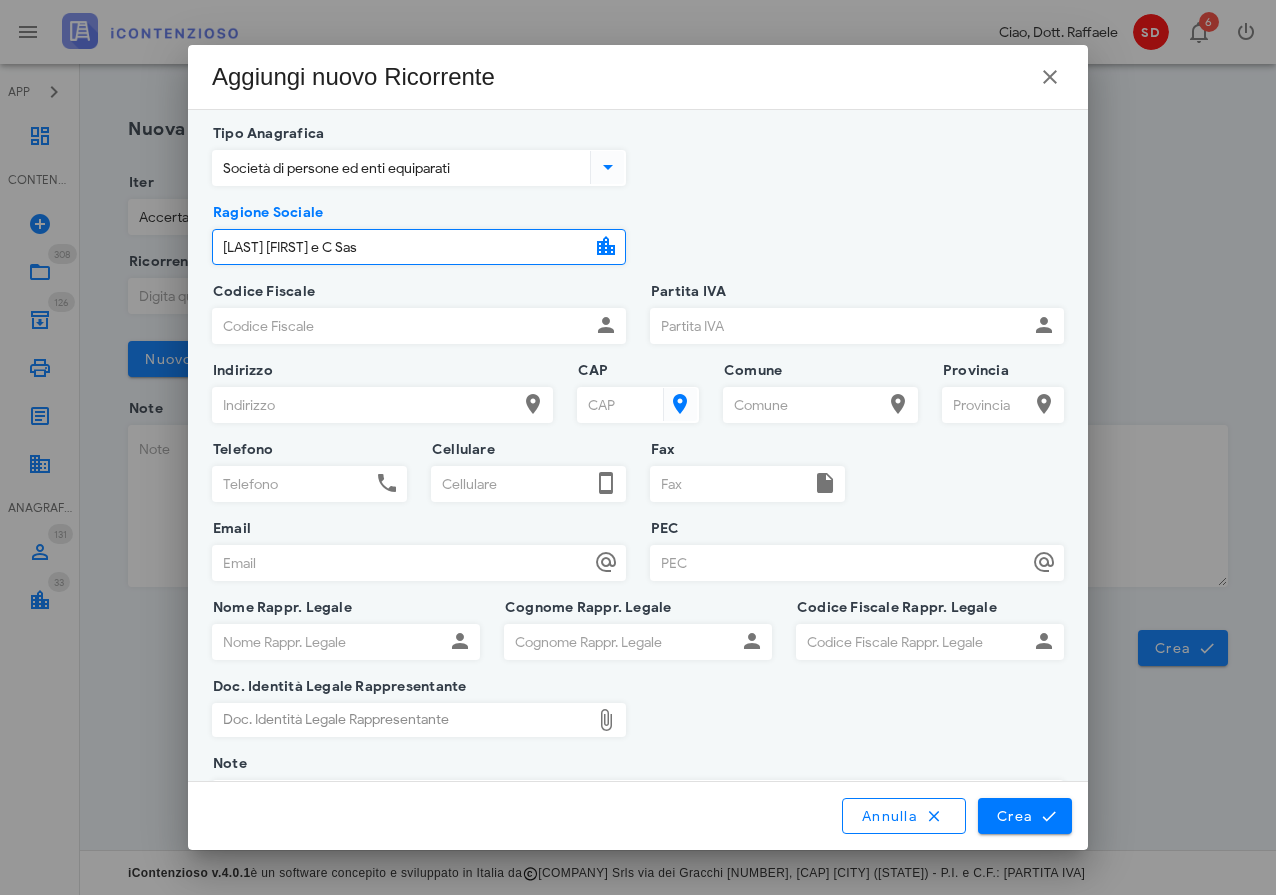 type on "[COMPANY] [COMPANY]" 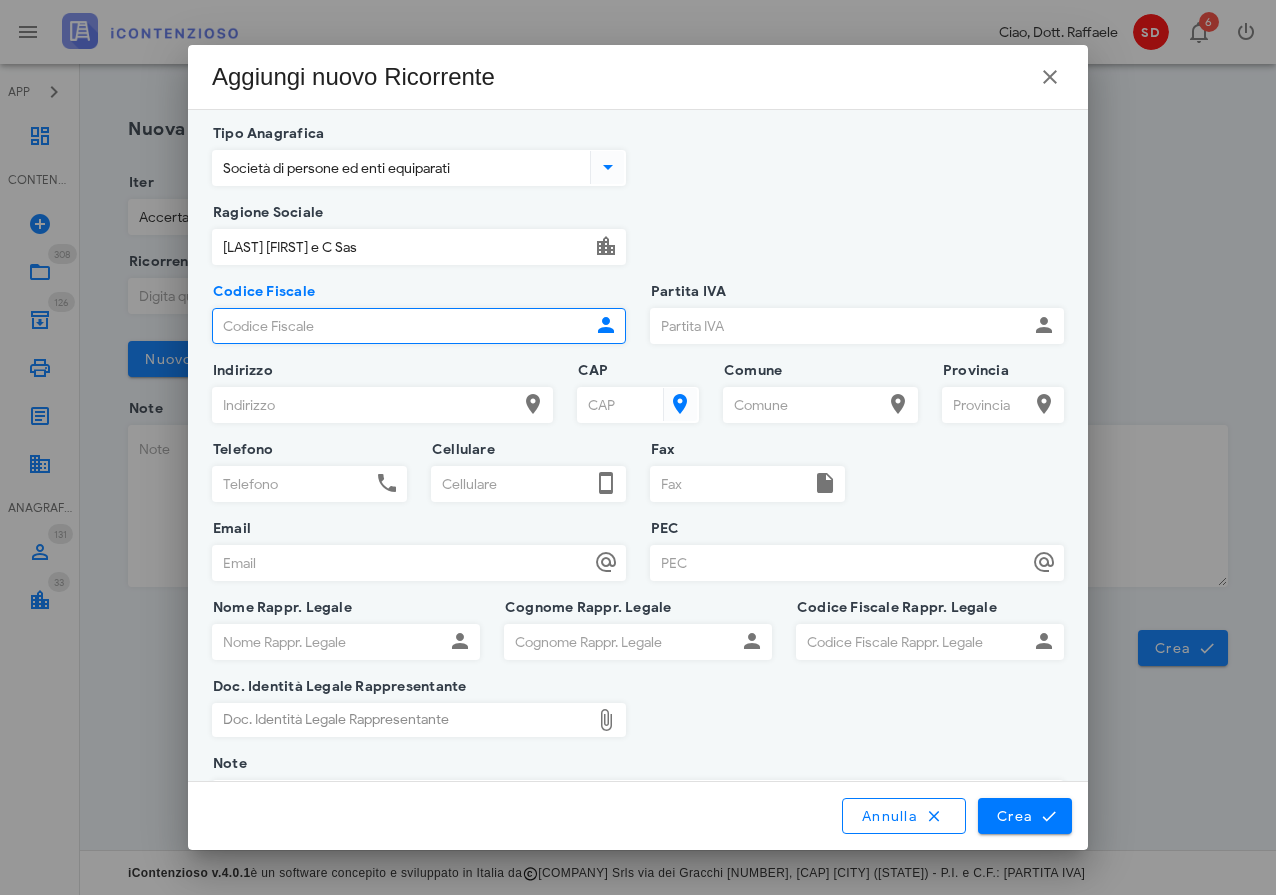 click on "Codice Fiscale" at bounding box center (401, 326) 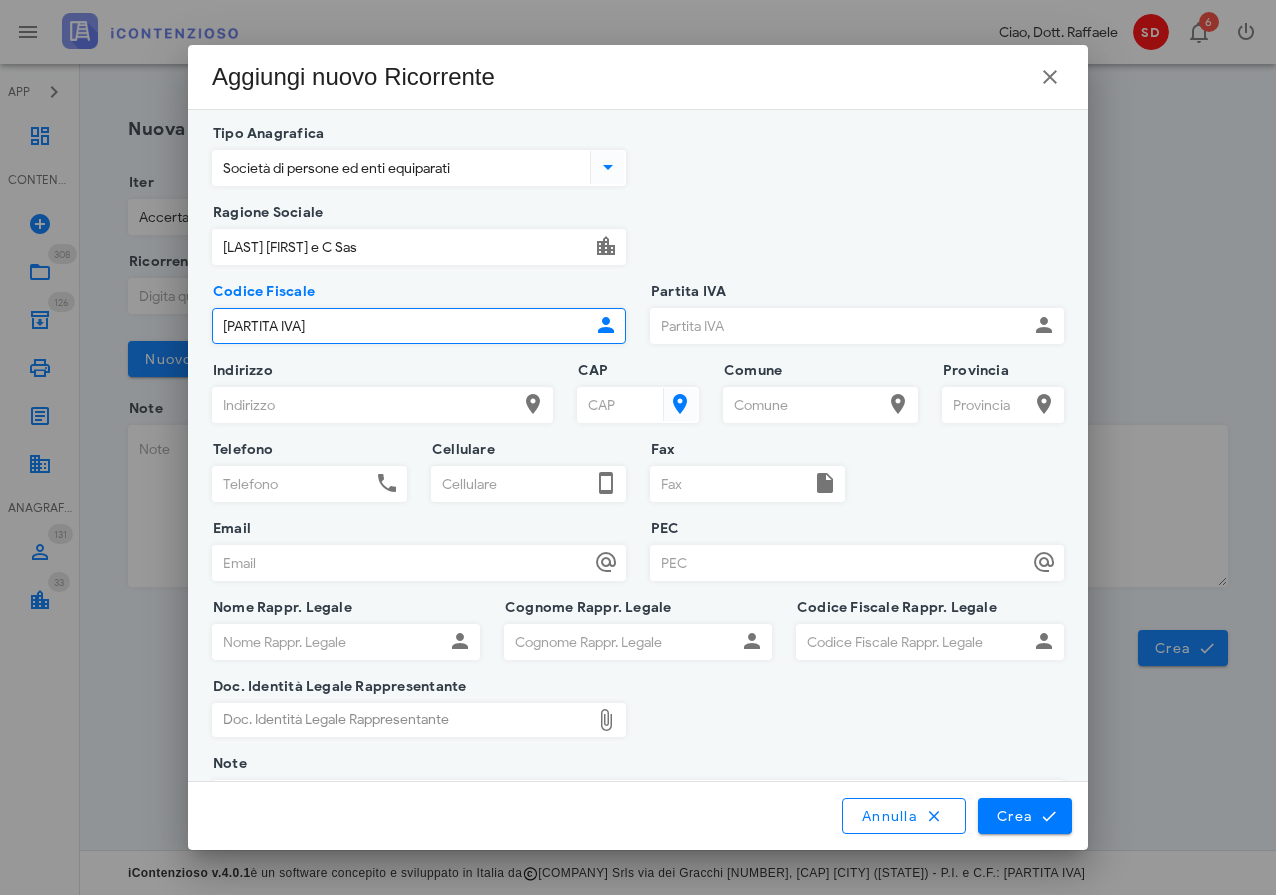 click on "00982040891" at bounding box center [401, 326] 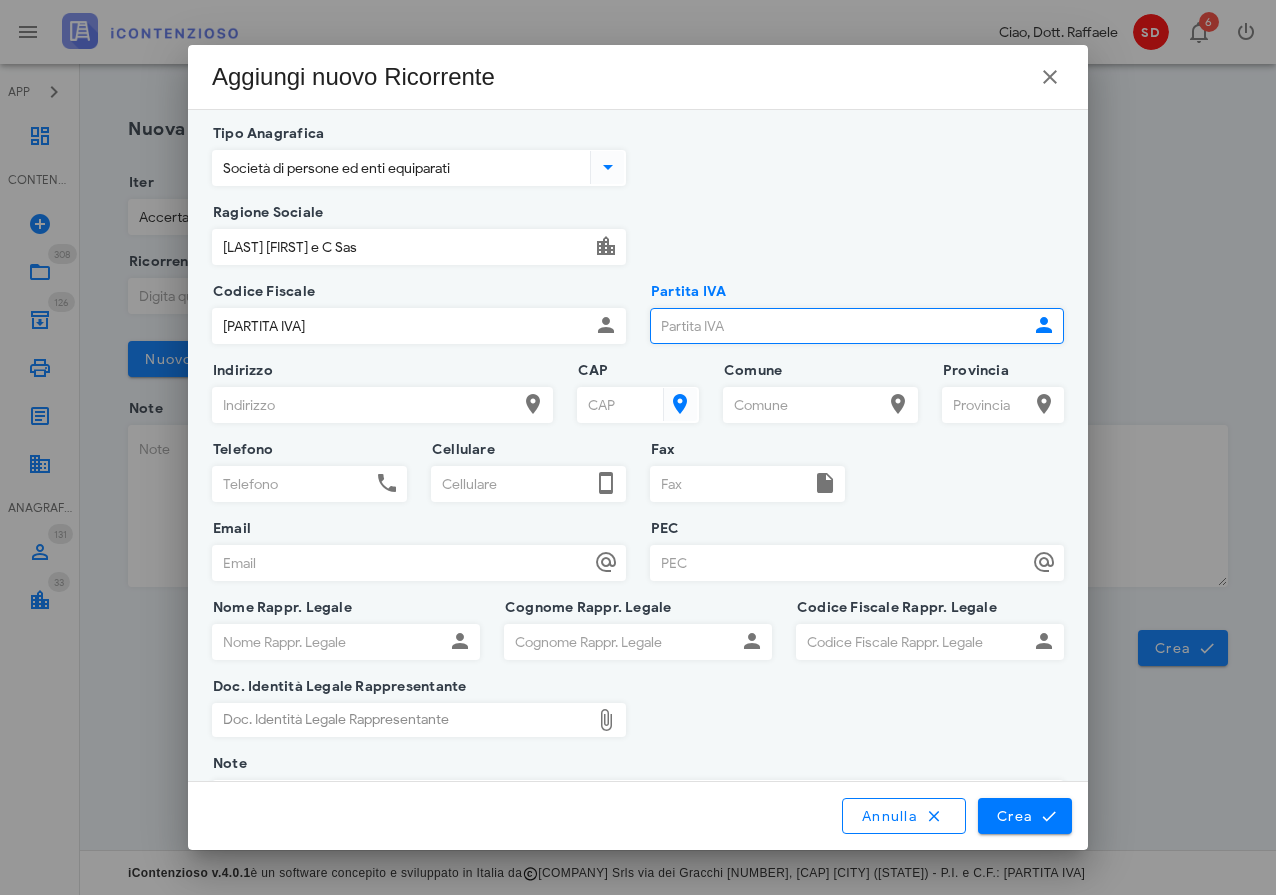 click on "Partita IVA" at bounding box center (839, 326) 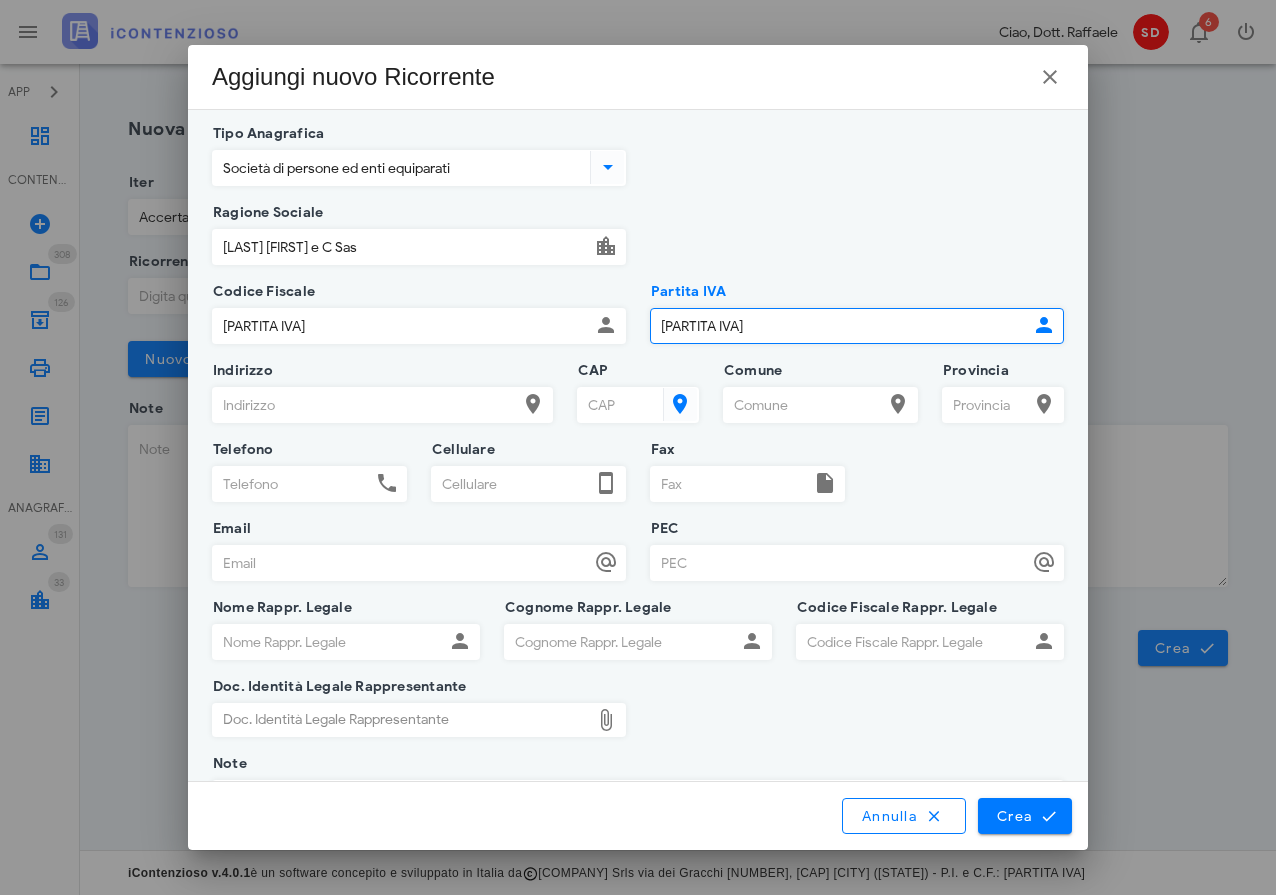 type on "00982040891" 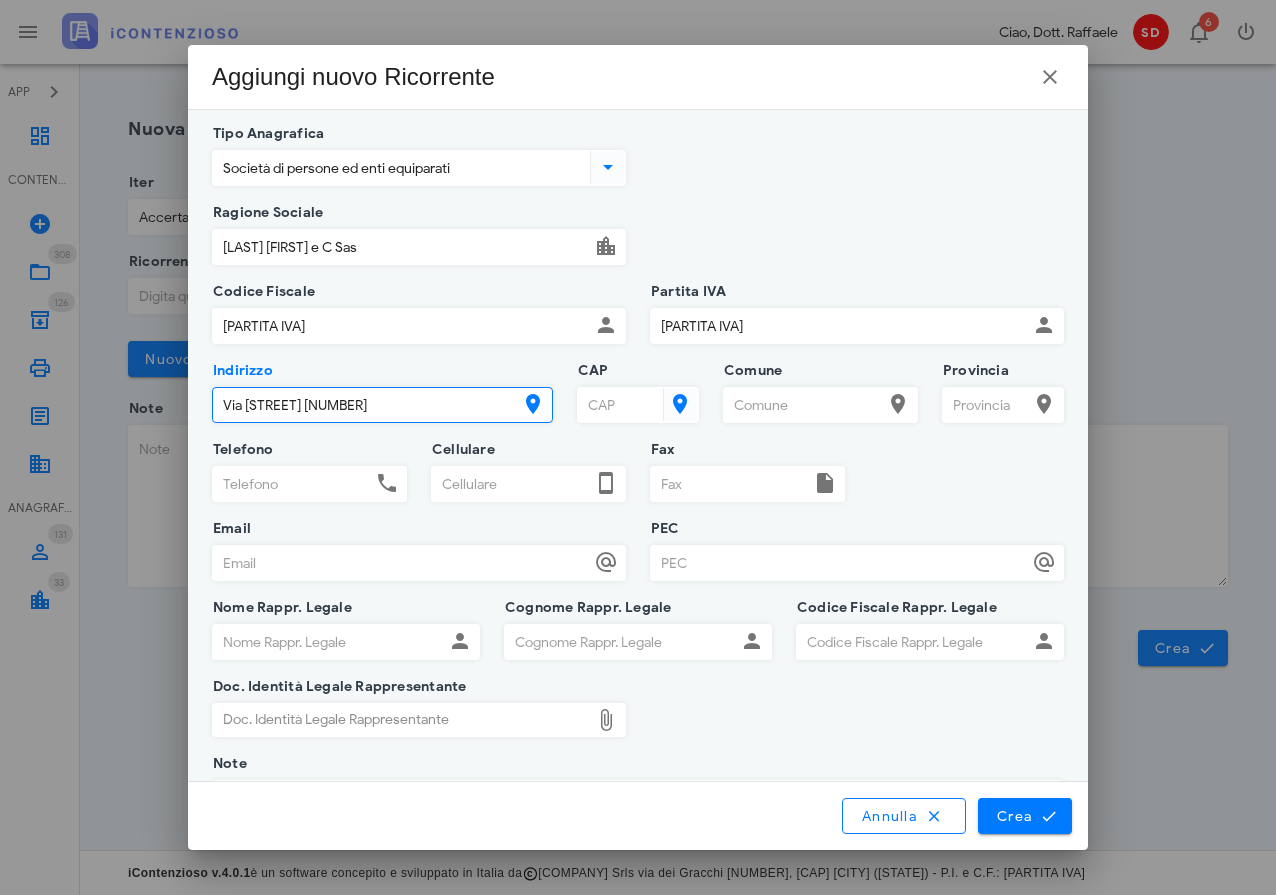 type on "Via Manzoni 26" 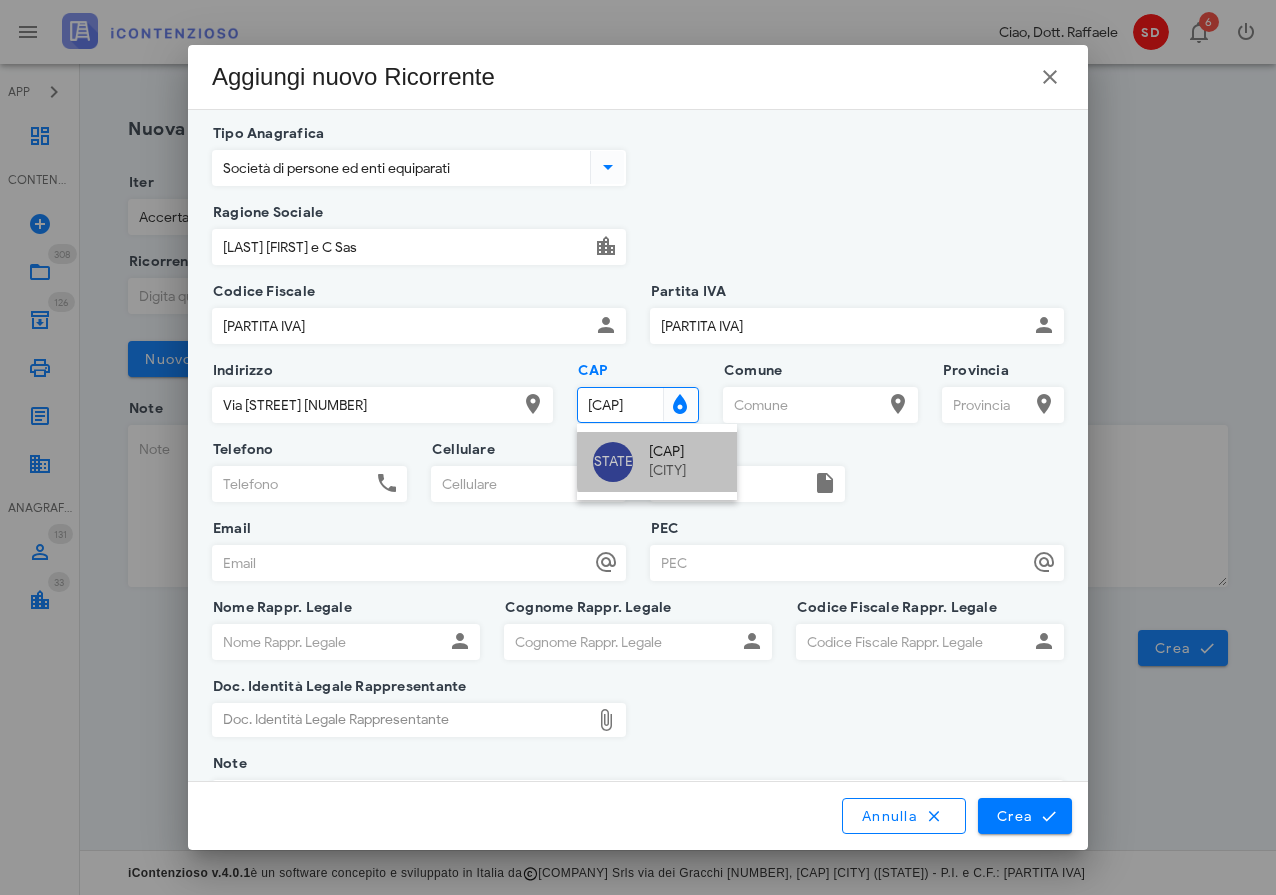 click on "96019" at bounding box center (685, 452) 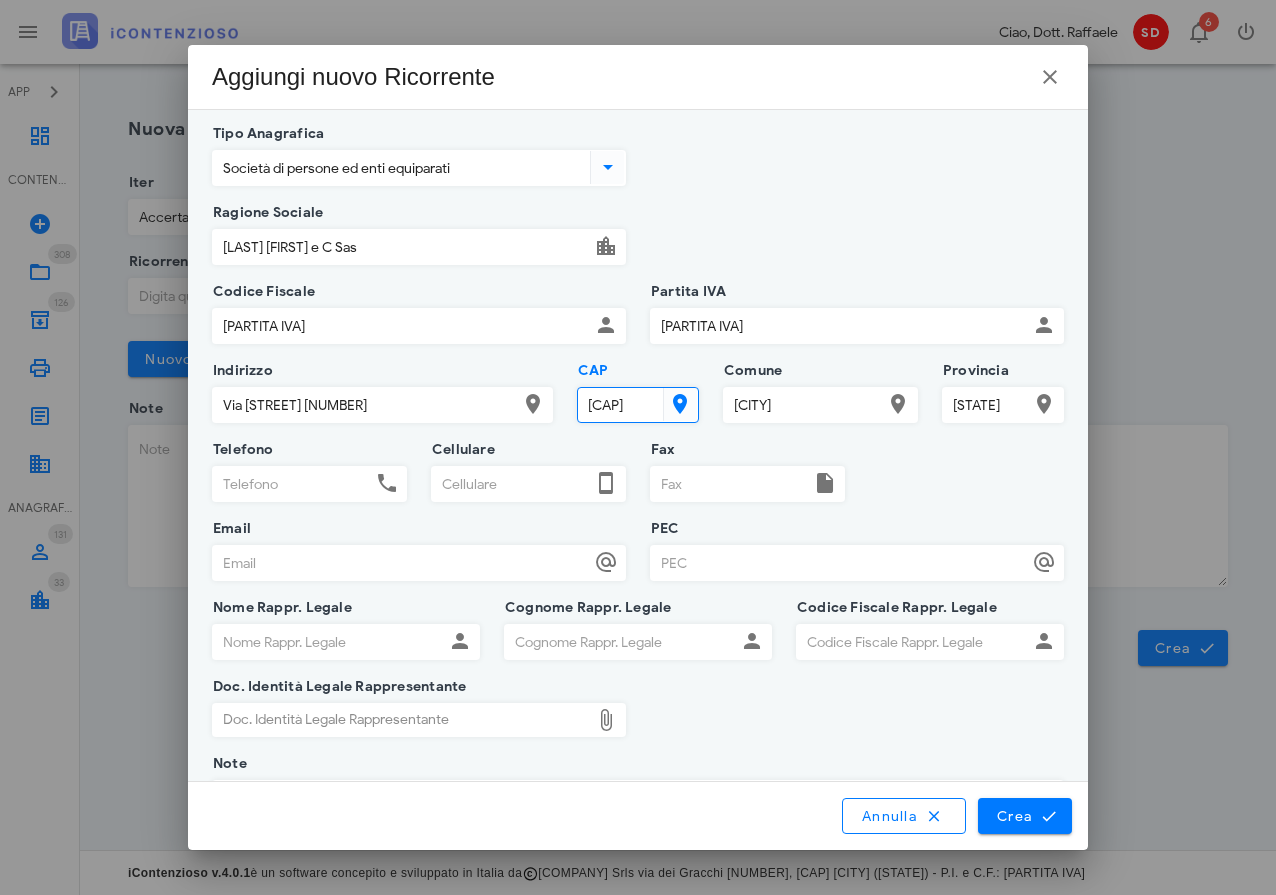 type on "96019" 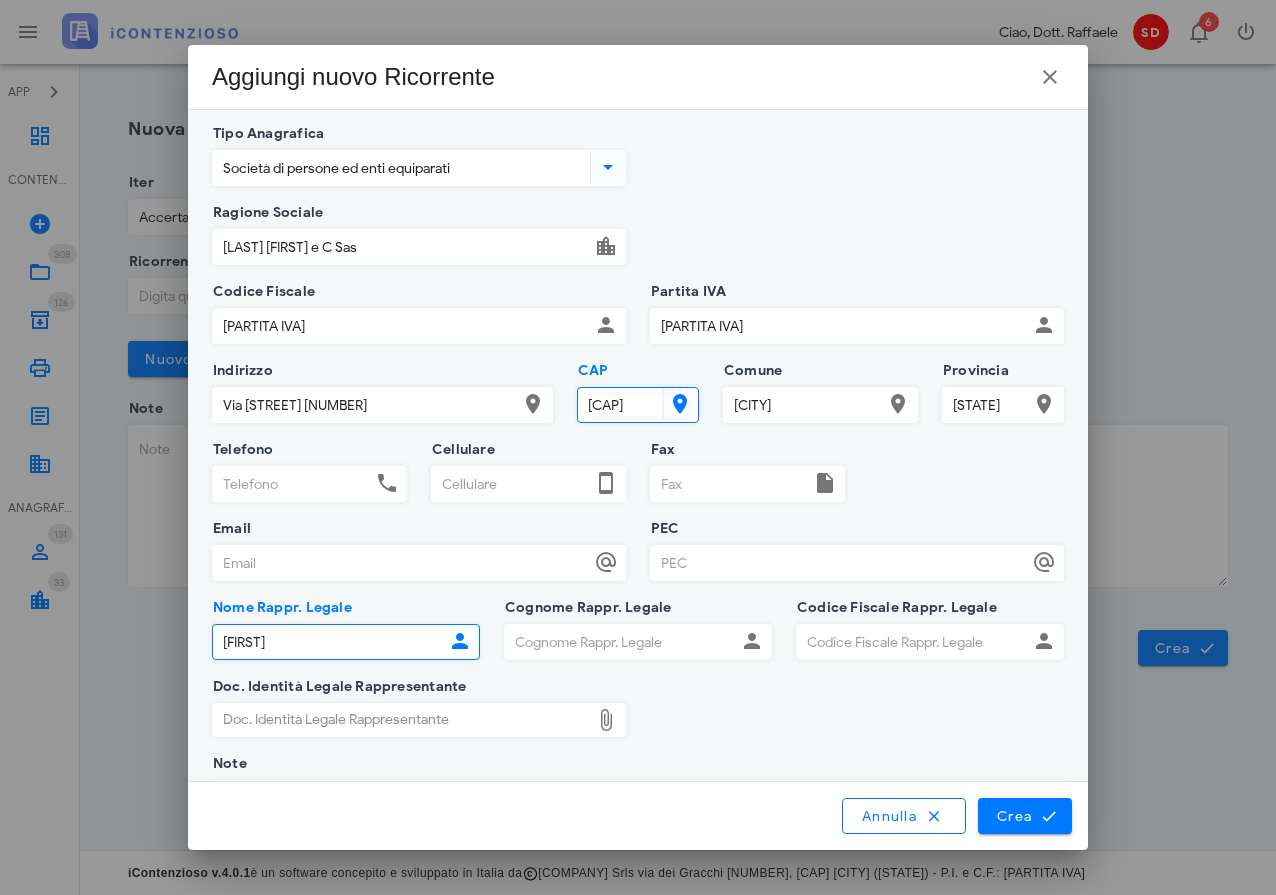 type on "Luigi" 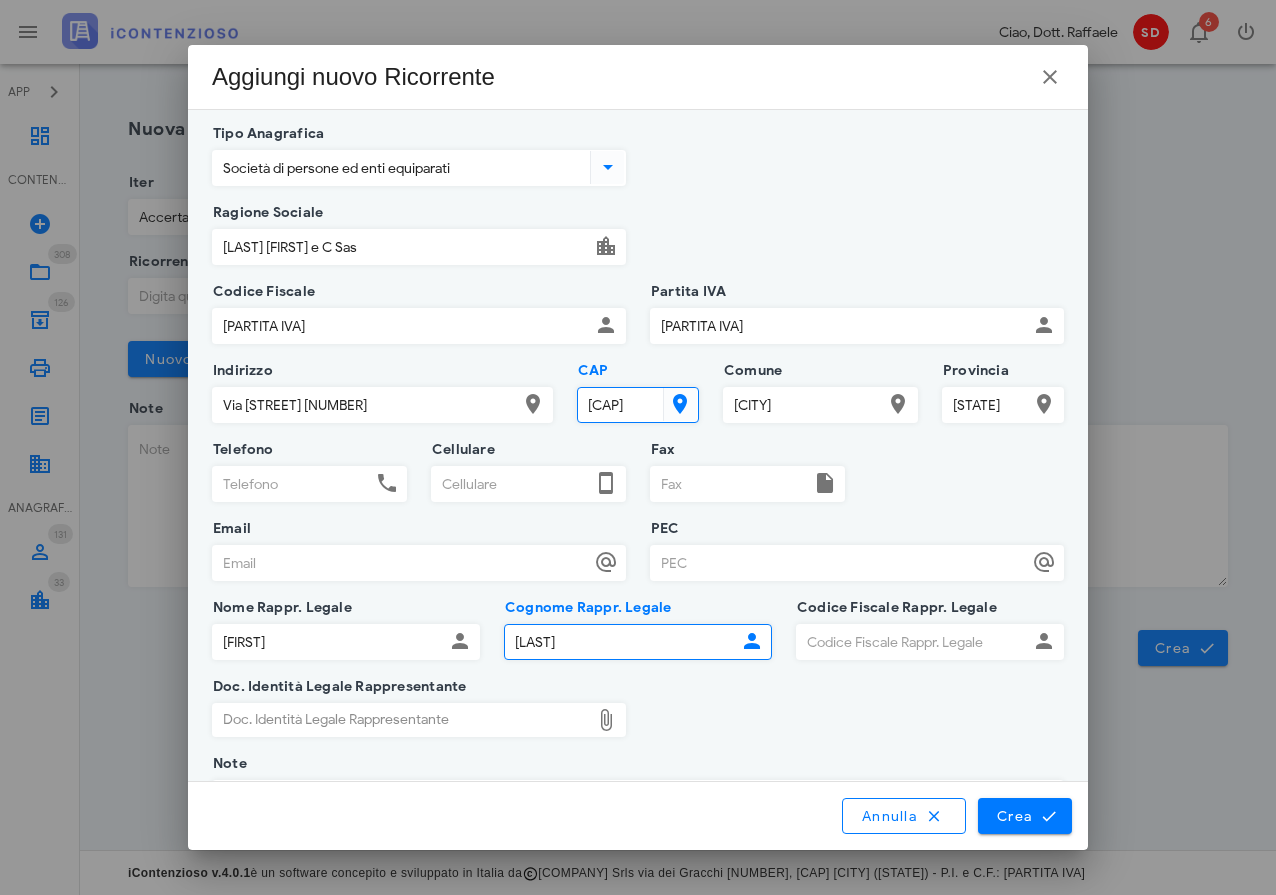 type on "Arena" 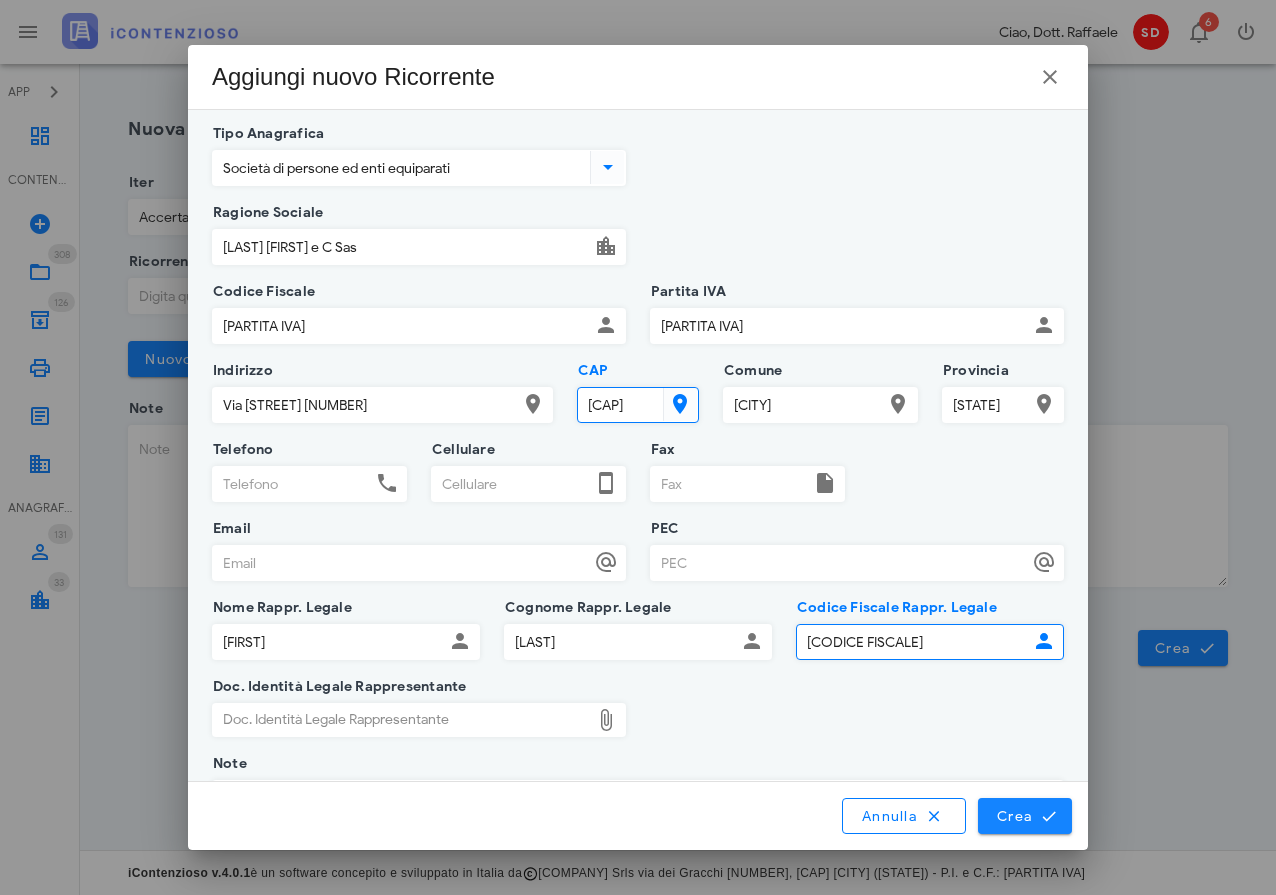 type on "RNALGU65C24H574K" 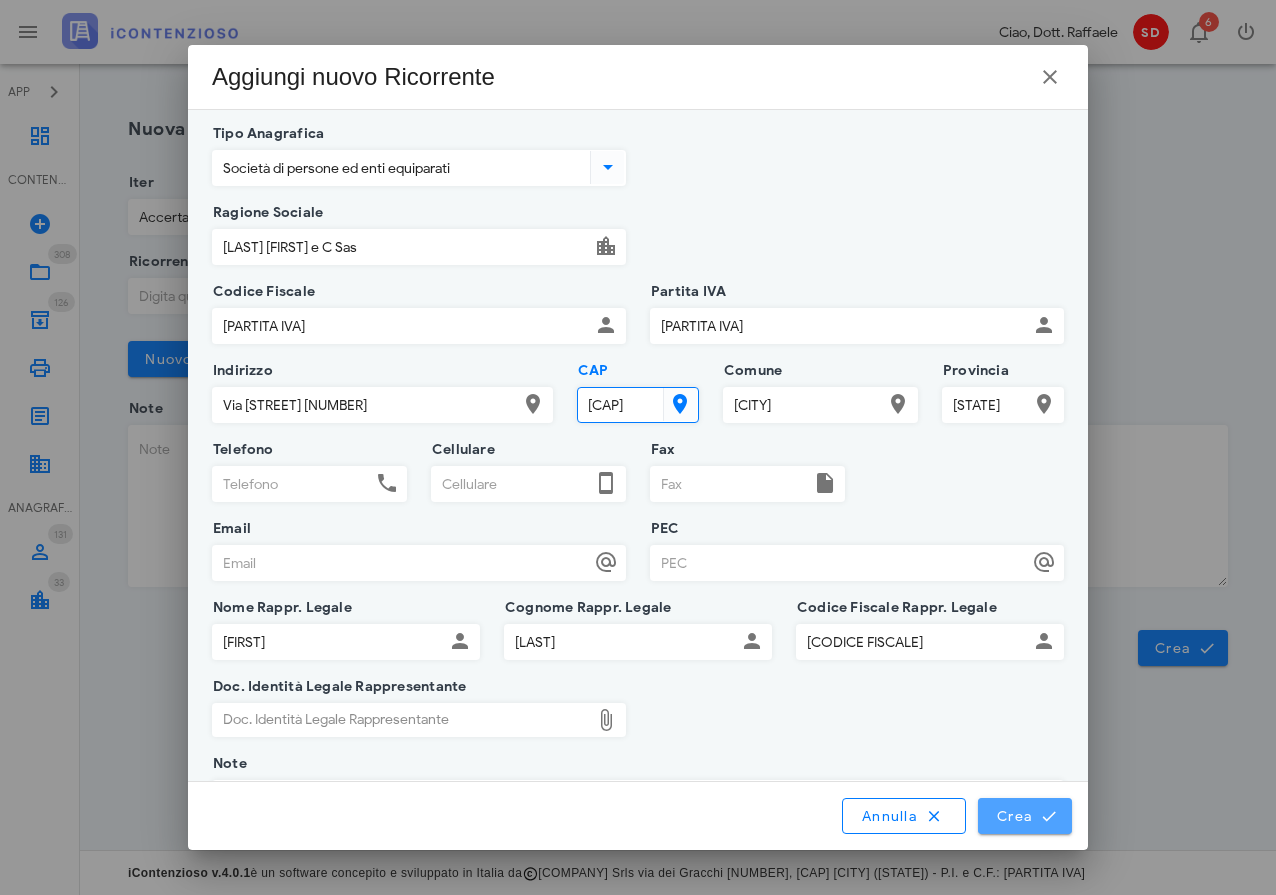 click on "Crea" at bounding box center (1025, 816) 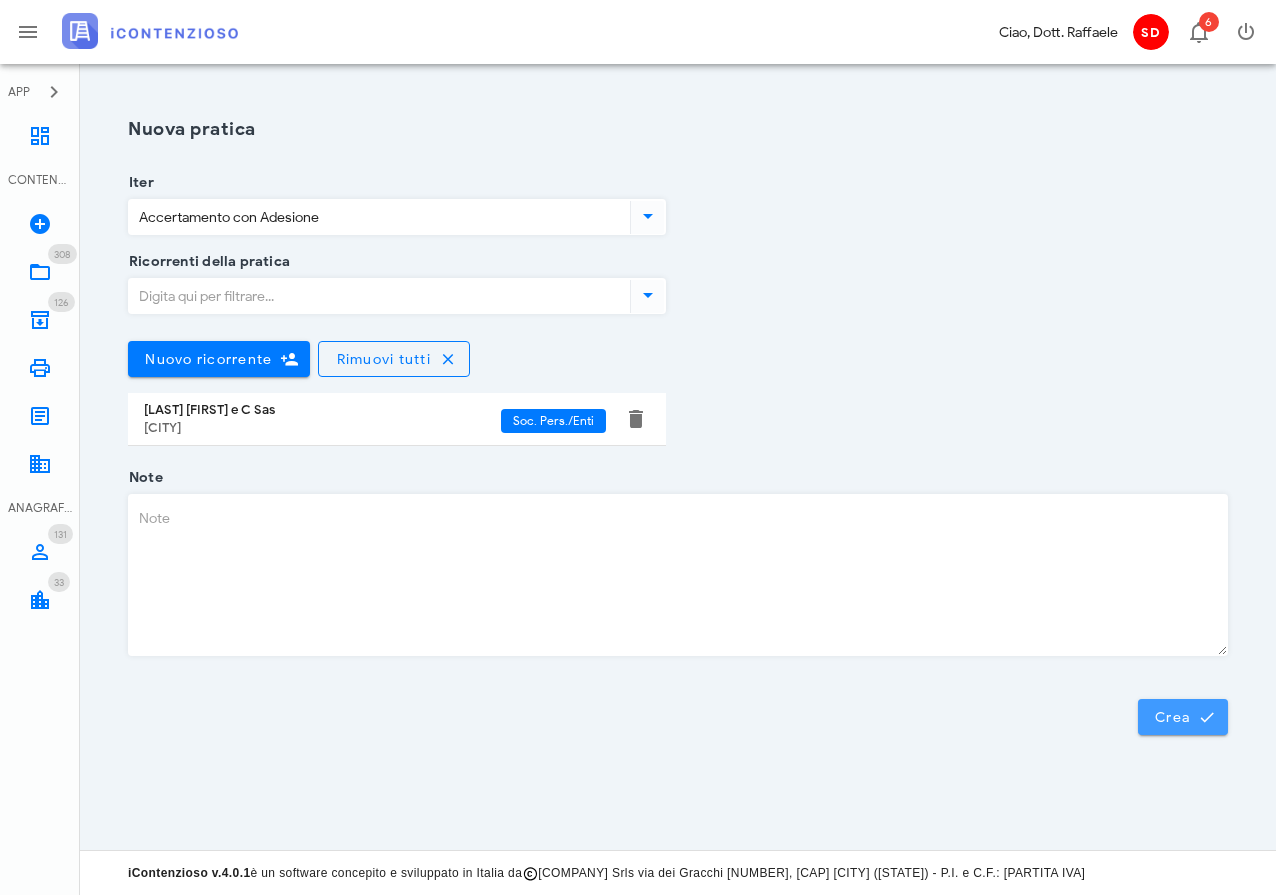 click on "Crea" at bounding box center (1183, 717) 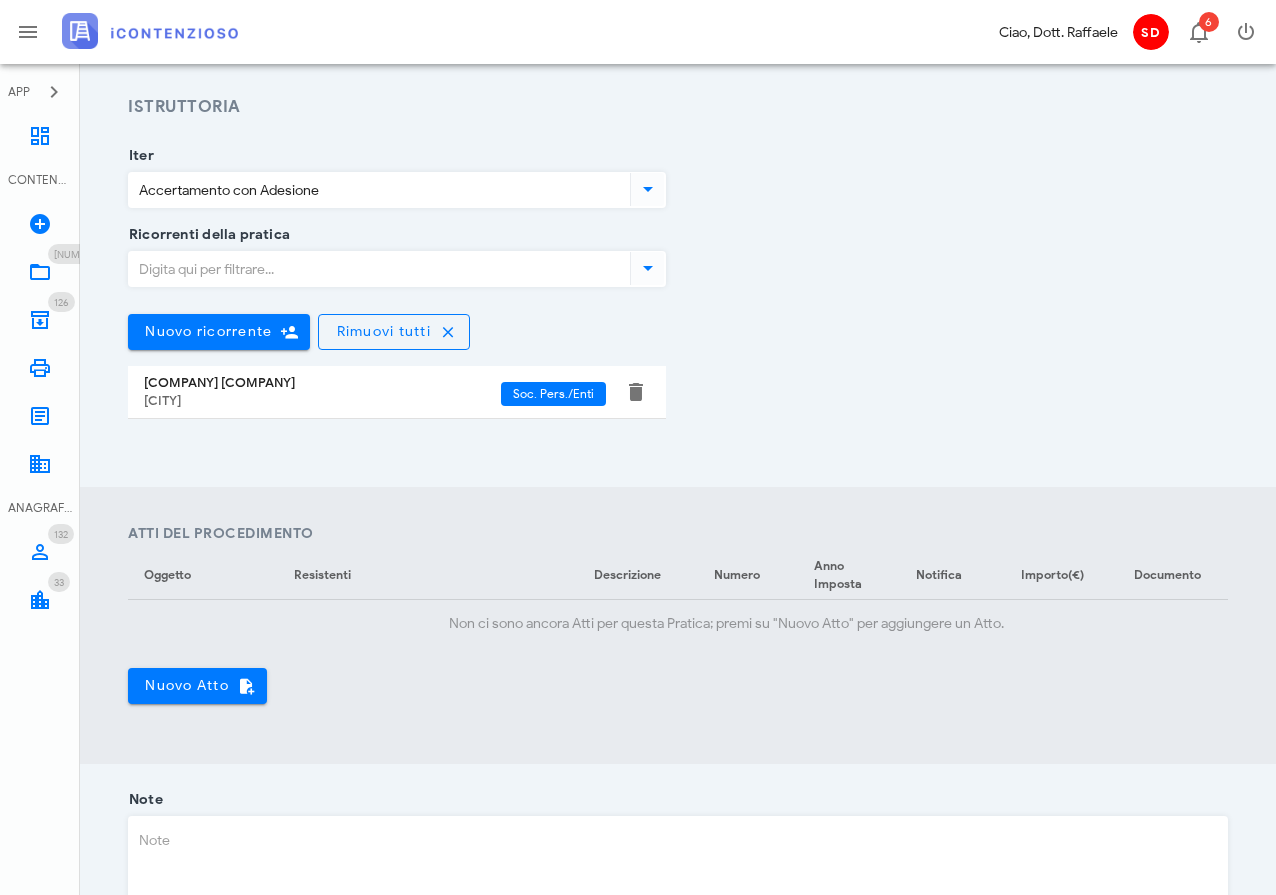 scroll, scrollTop: 291, scrollLeft: 0, axis: vertical 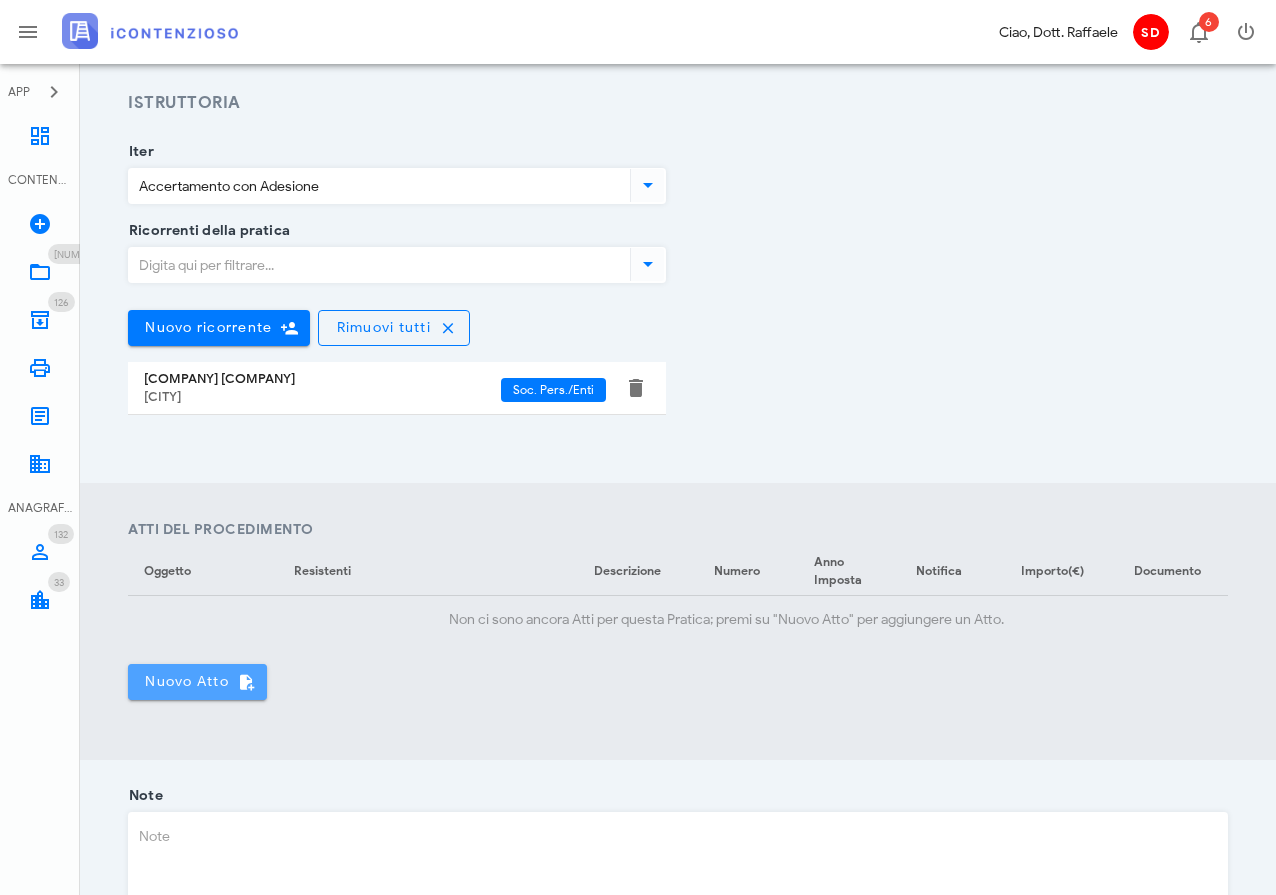 click on "Nuovo Atto" at bounding box center (197, 682) 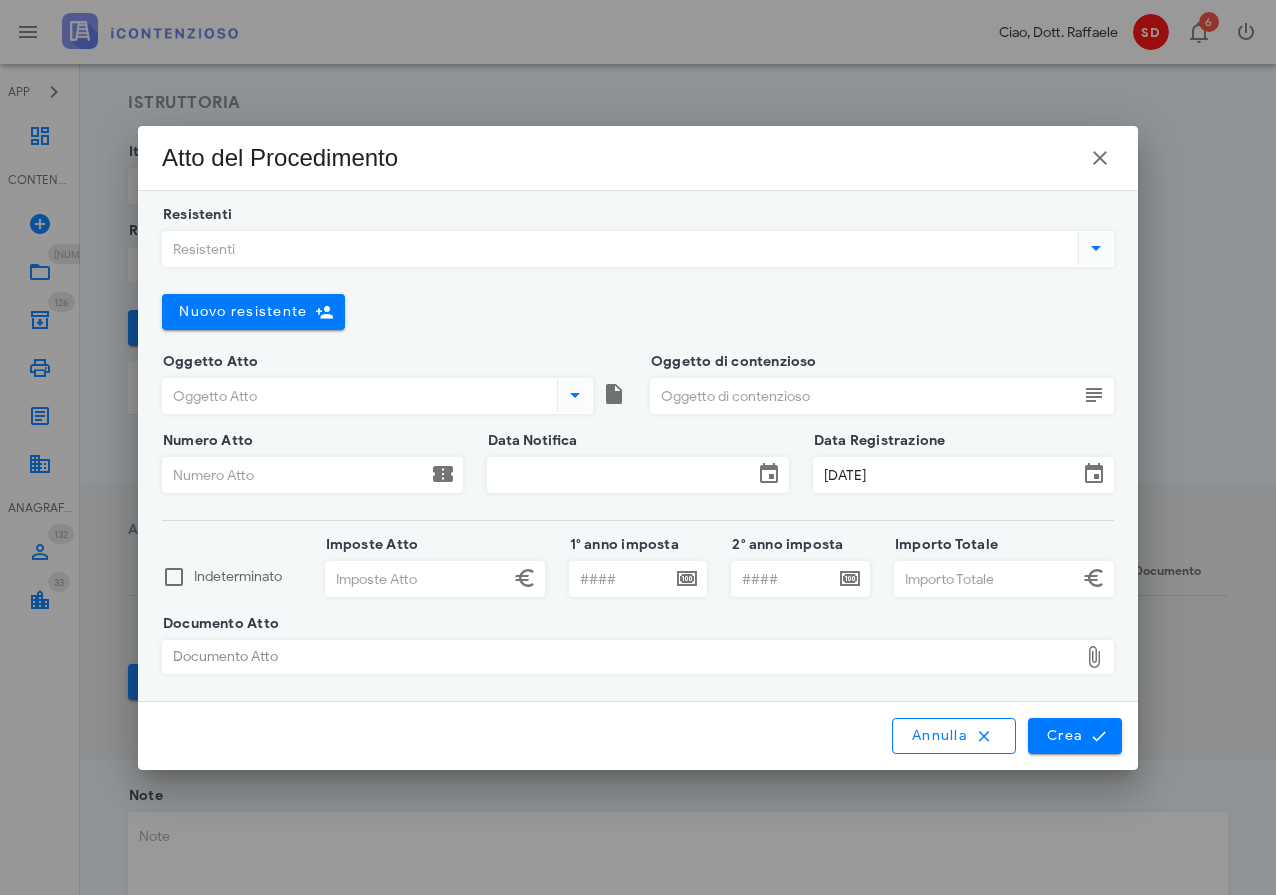 click on "Resistenti" at bounding box center [618, 249] 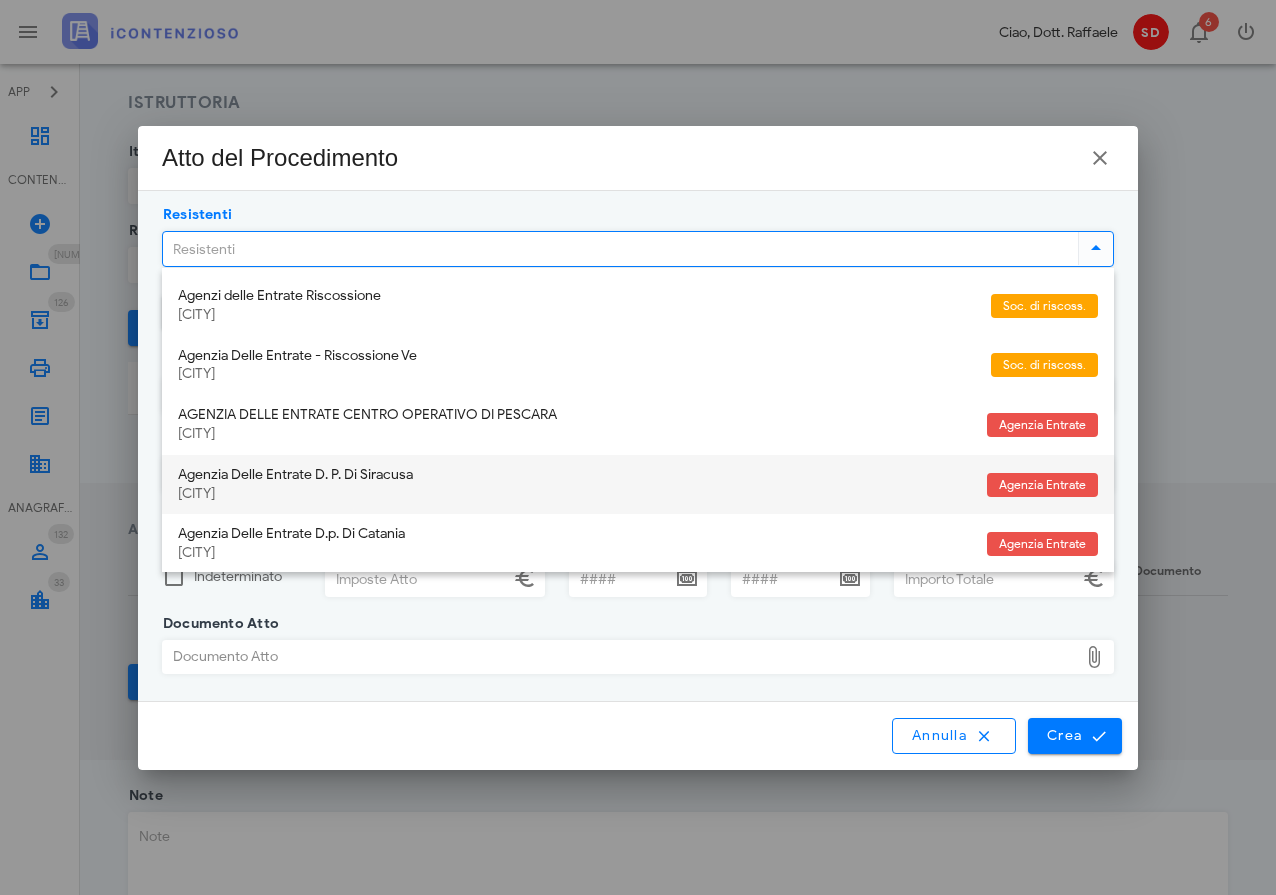 click on "Agenzia Delle Entrate D. P. Di Siracusa" at bounding box center [574, 475] 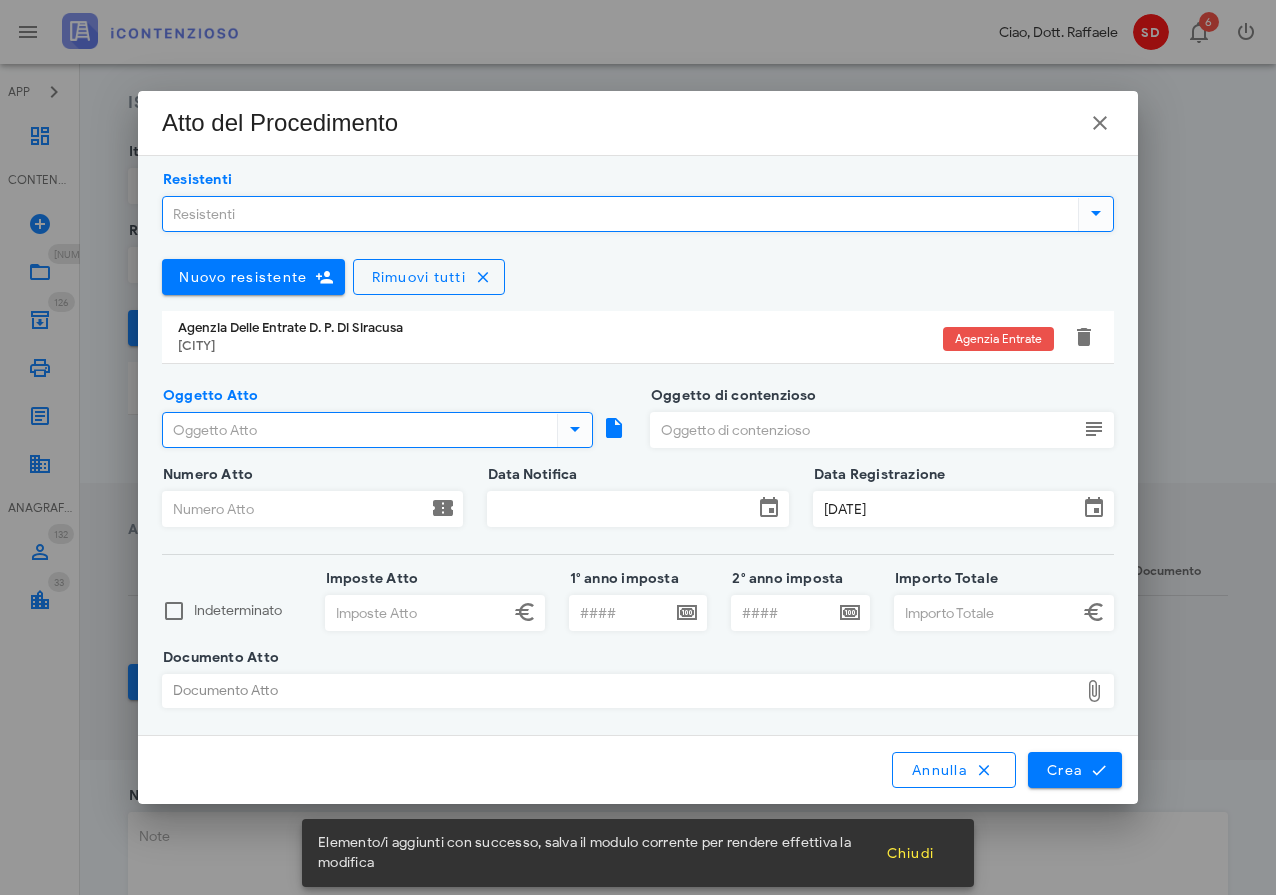 click on "Oggetto Atto" at bounding box center [358, 430] 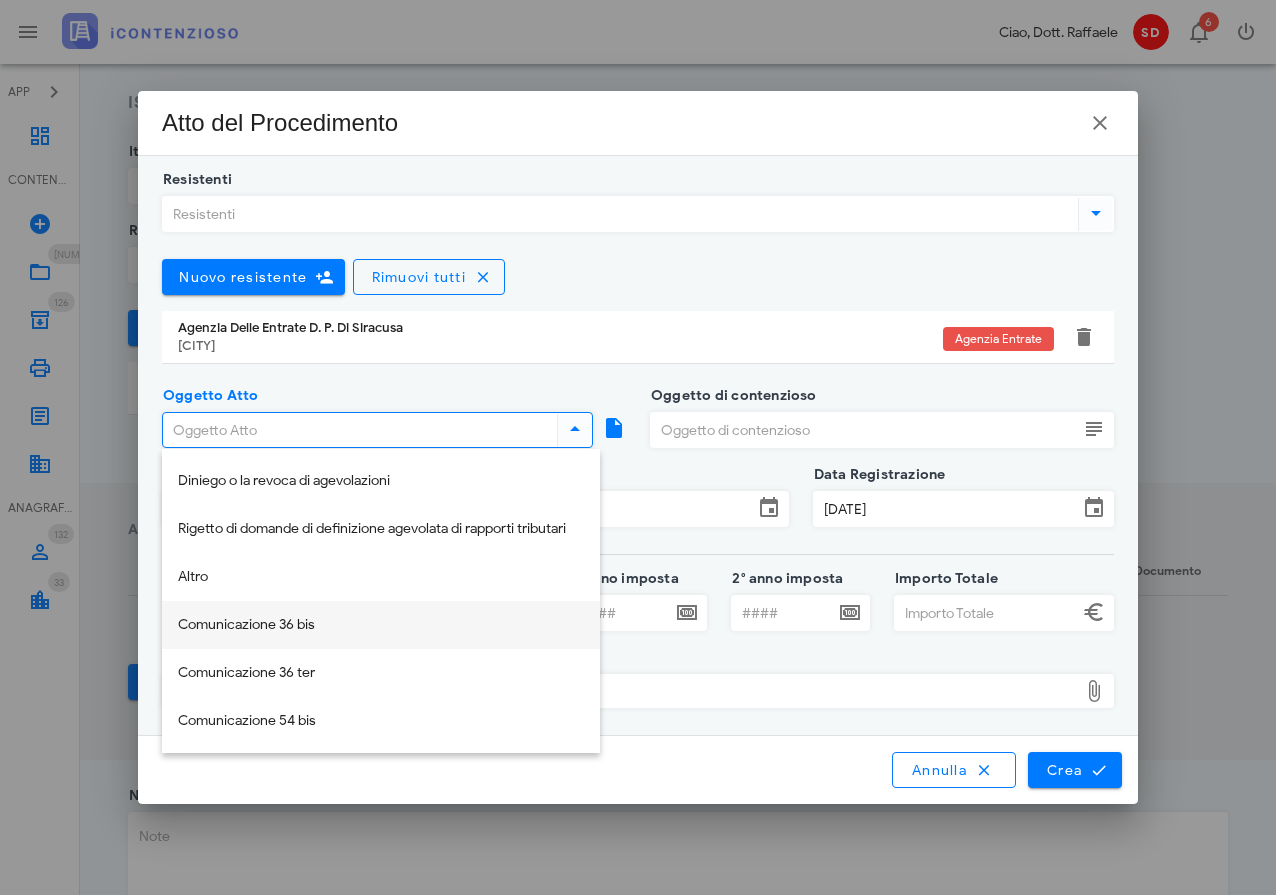 scroll, scrollTop: 432, scrollLeft: 0, axis: vertical 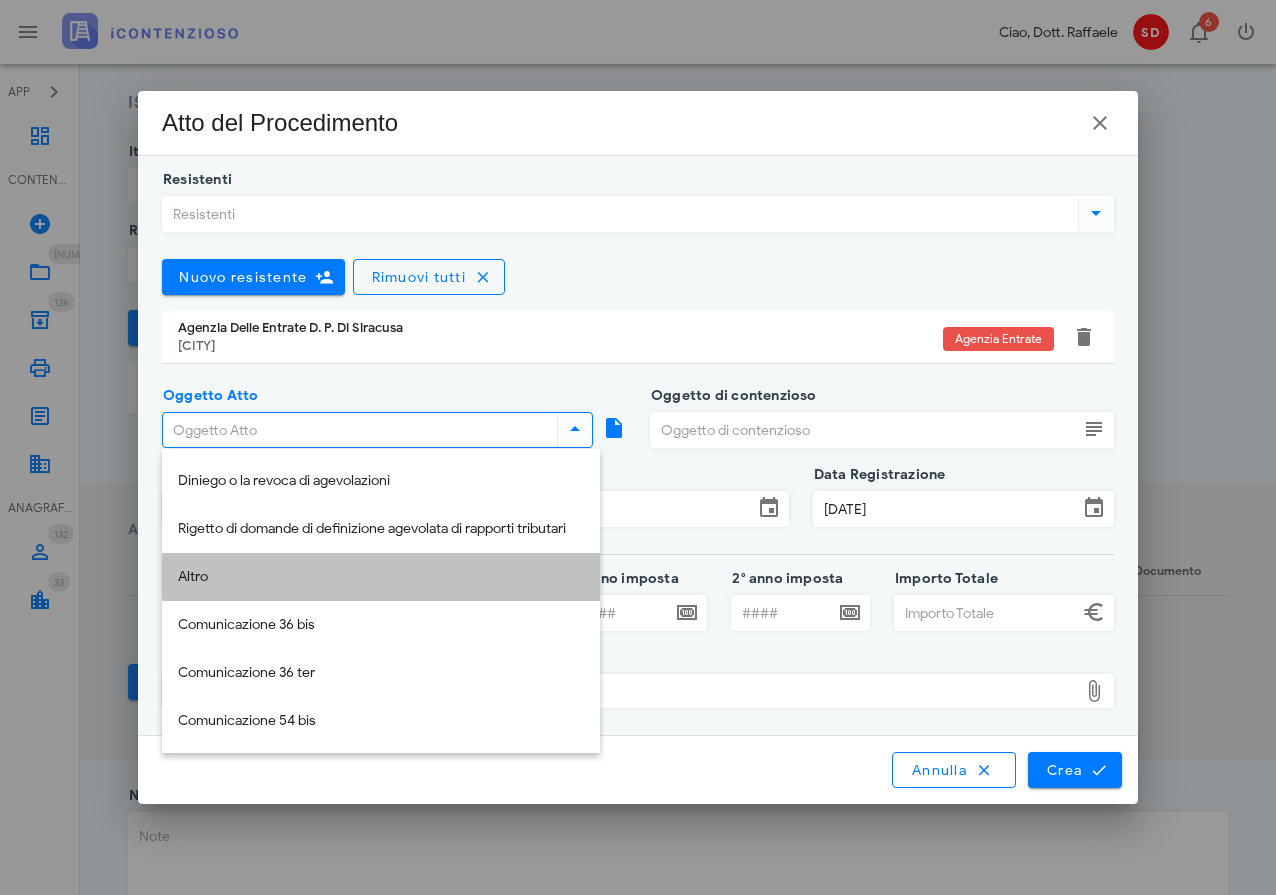 click on "Altro" at bounding box center [381, 577] 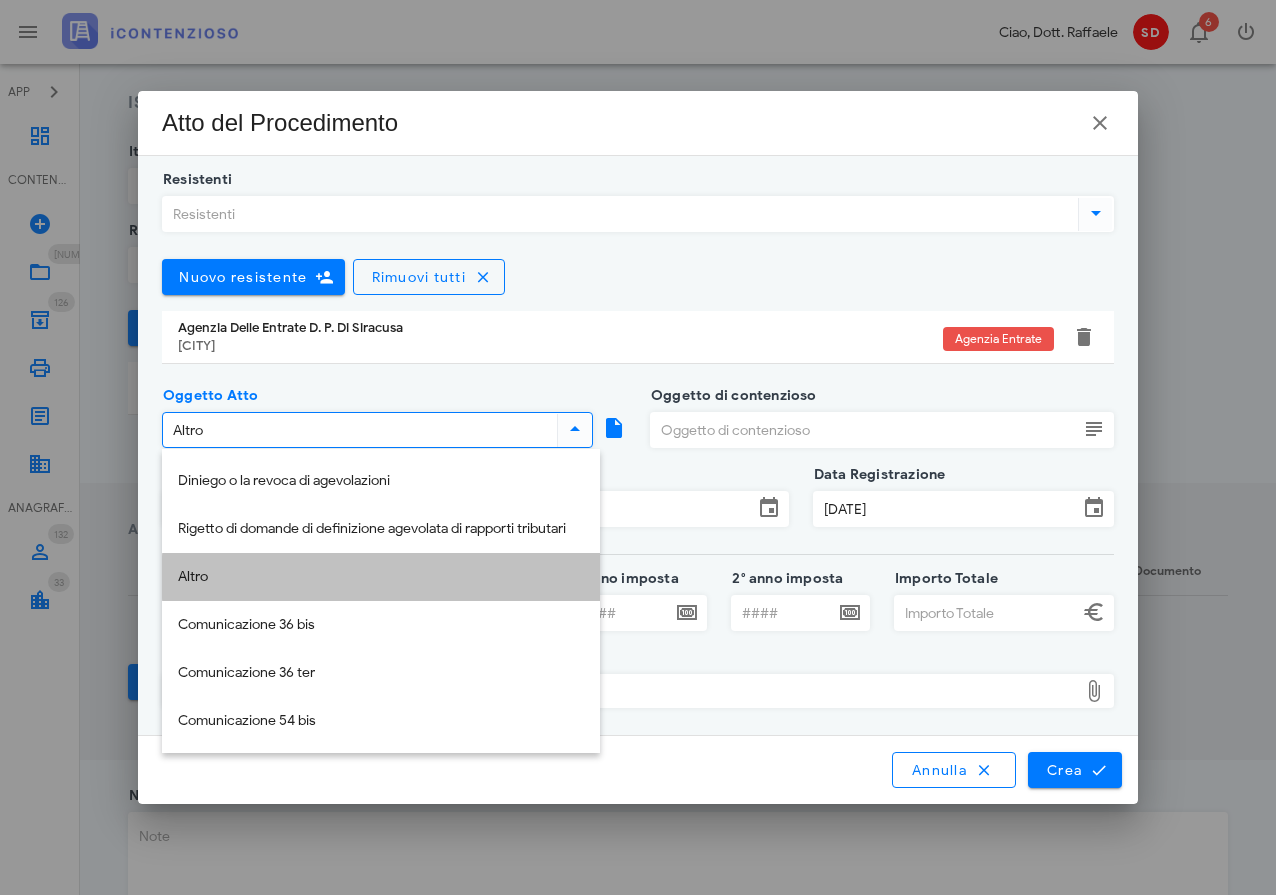 scroll, scrollTop: 289, scrollLeft: 0, axis: vertical 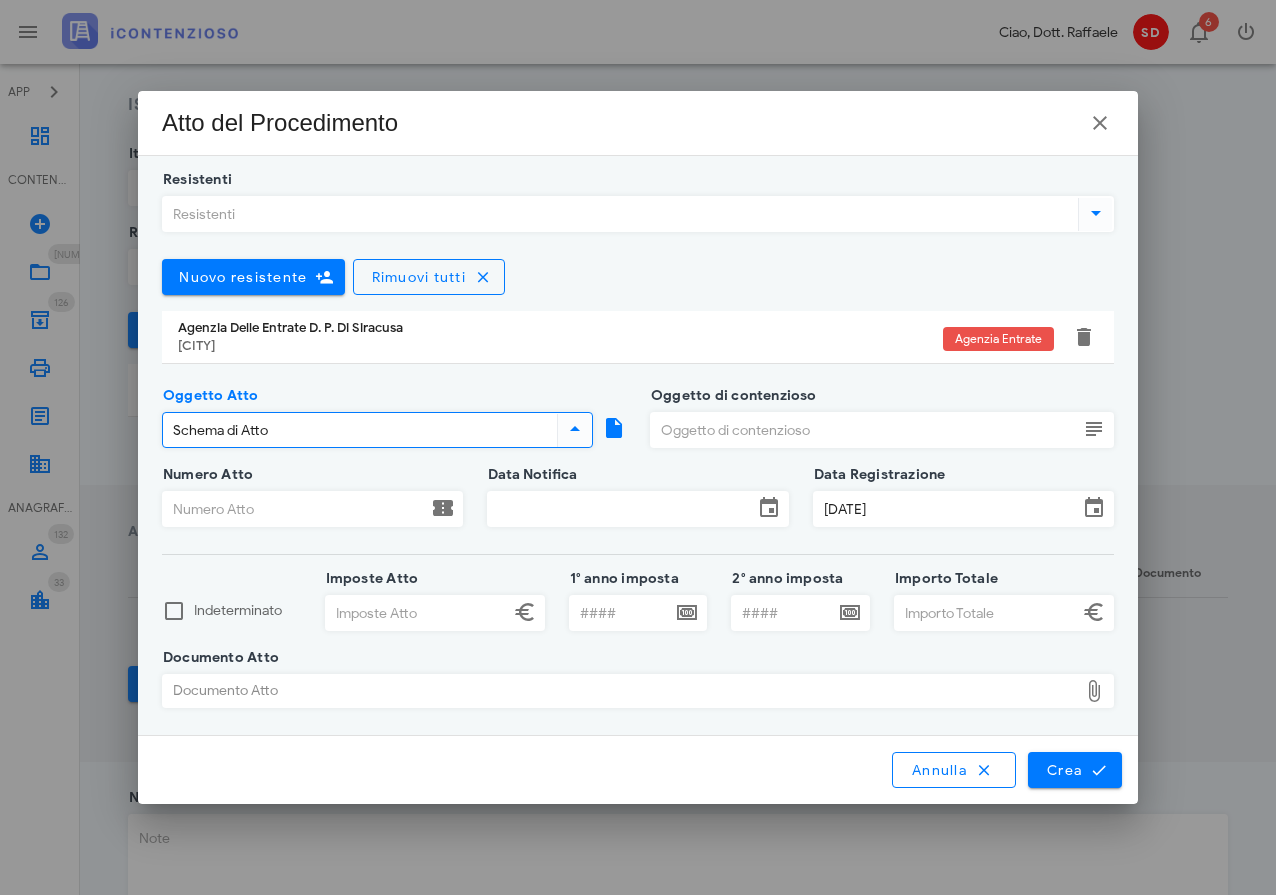 type on "Schema di Atto" 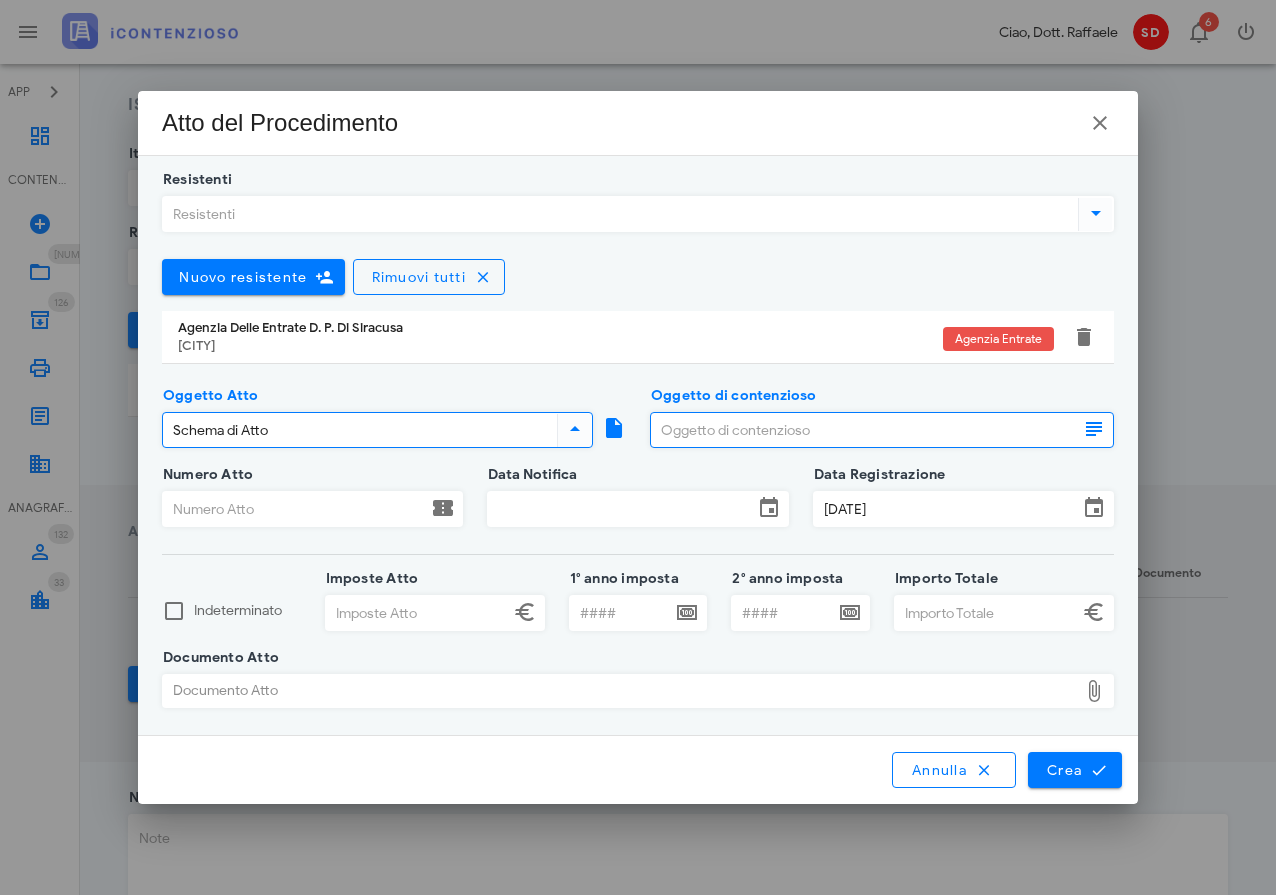 click on "Oggetto di contenzioso" at bounding box center [864, 430] 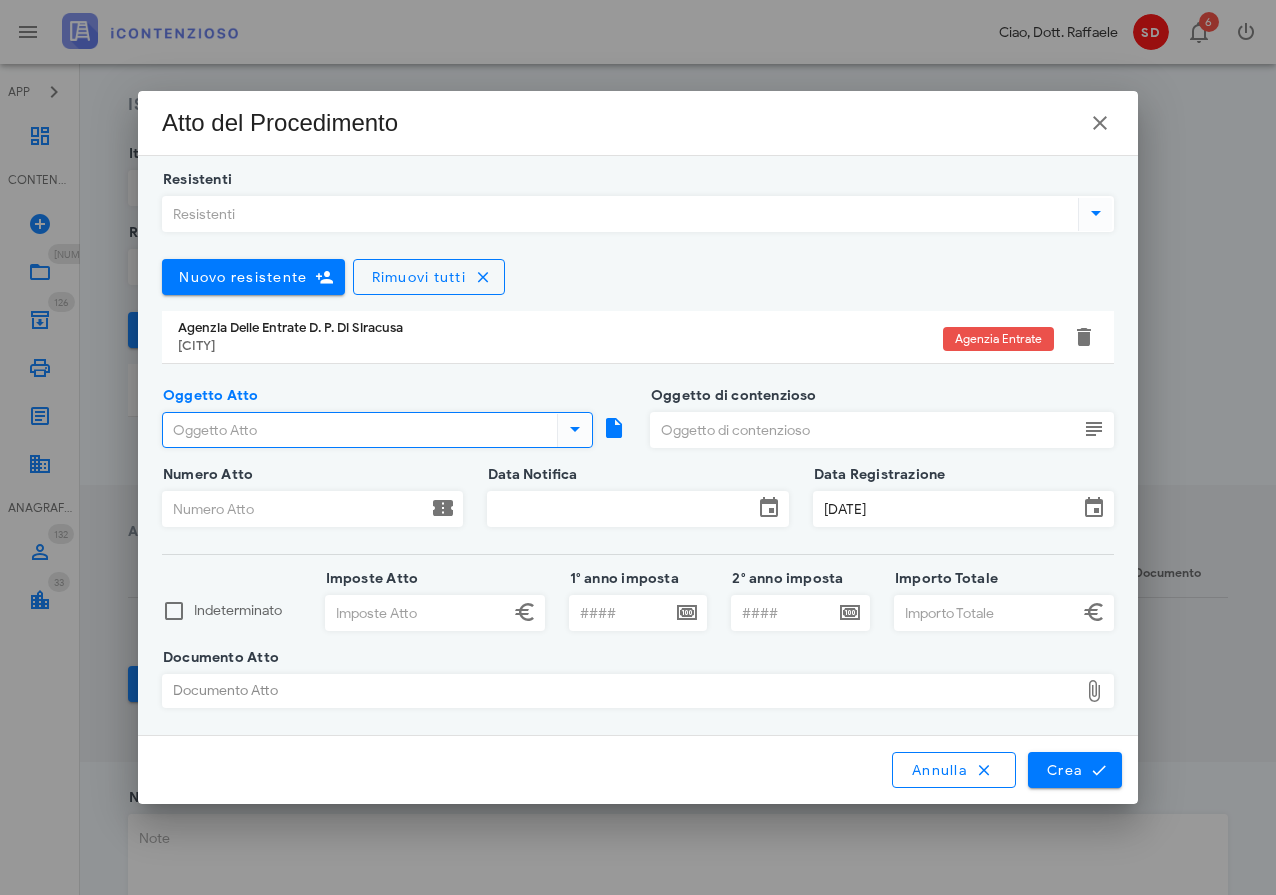 click on "Oggetto Atto" at bounding box center [358, 430] 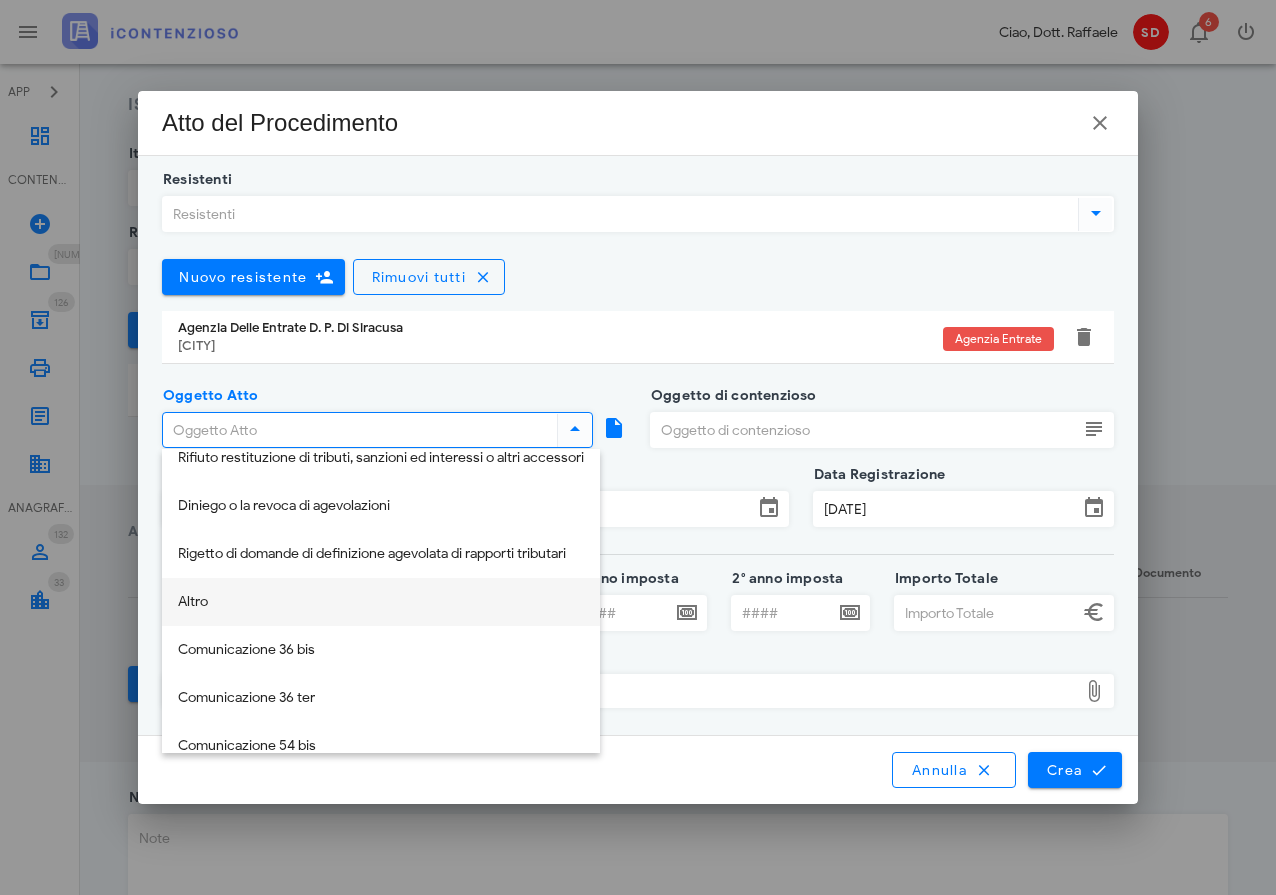 scroll, scrollTop: 410, scrollLeft: 0, axis: vertical 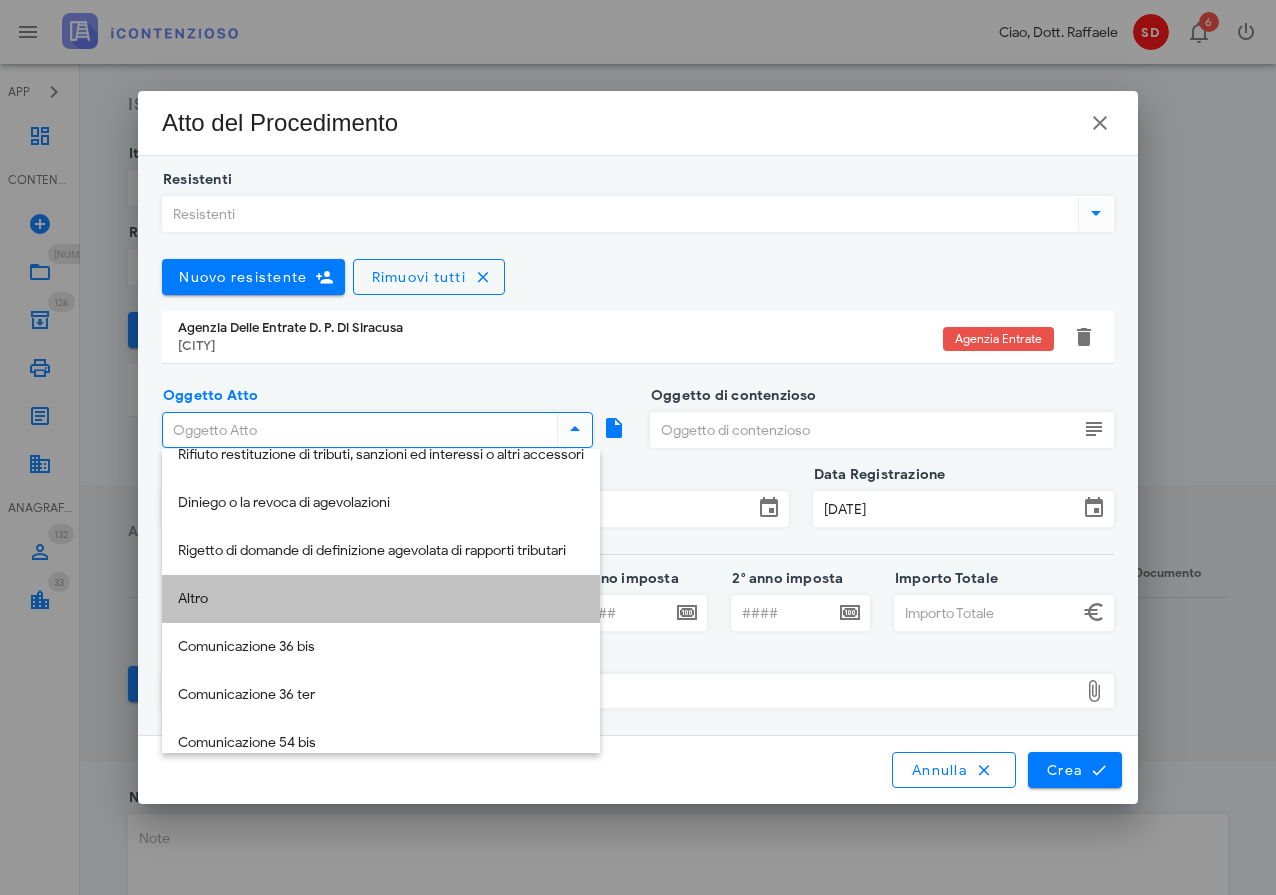 click on "Altro" at bounding box center [381, 599] 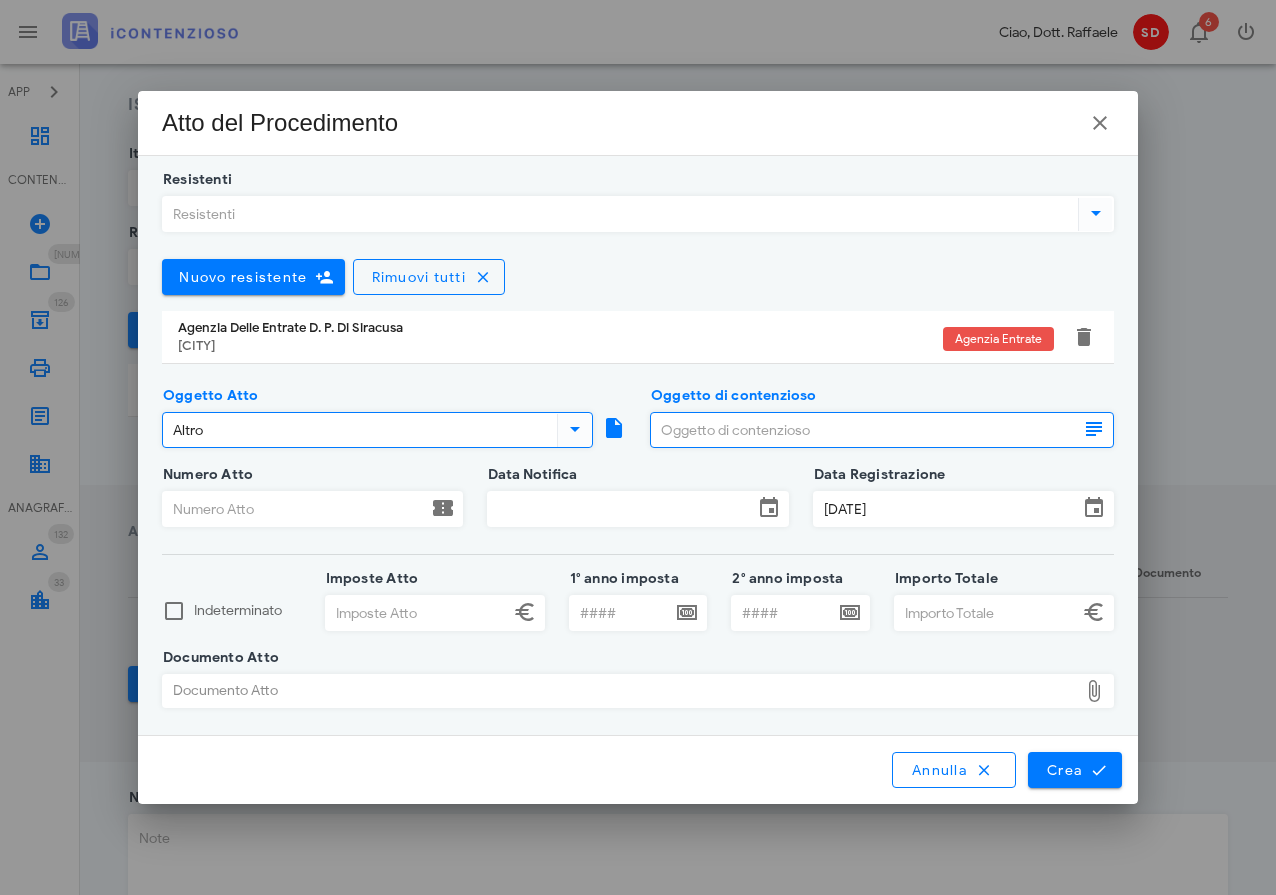 click on "Oggetto di contenzioso" at bounding box center (864, 430) 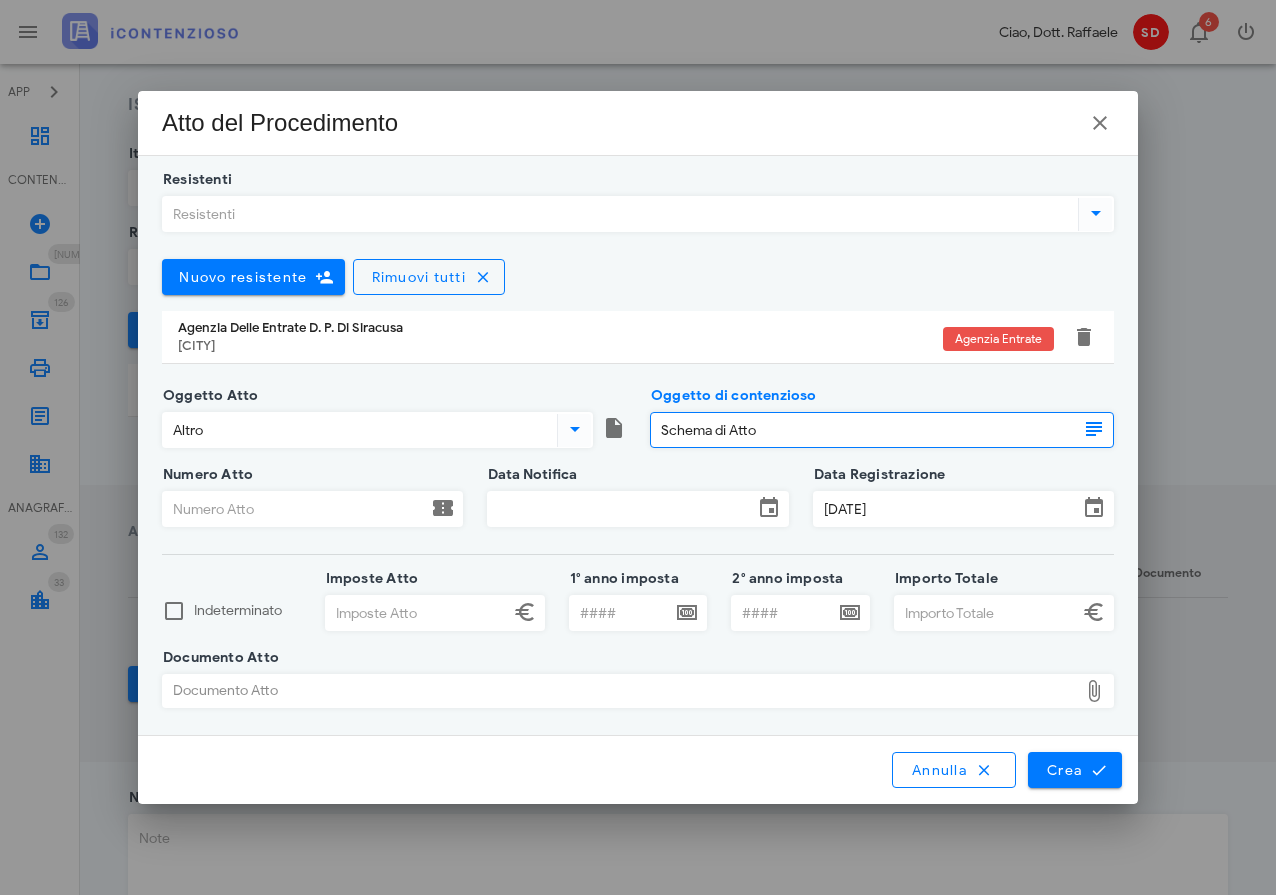type on "Schema di Atto" 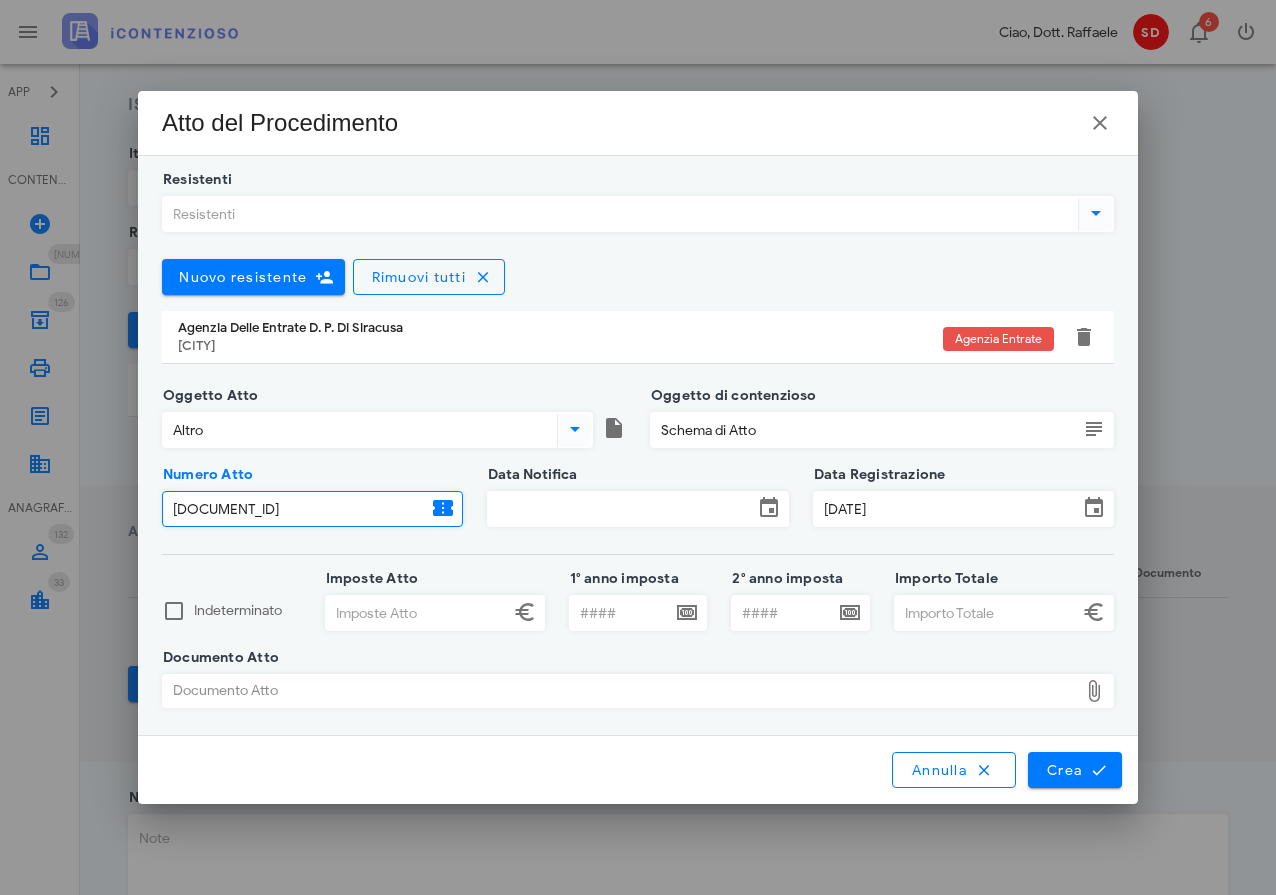 type on "TY7Q21X00332" 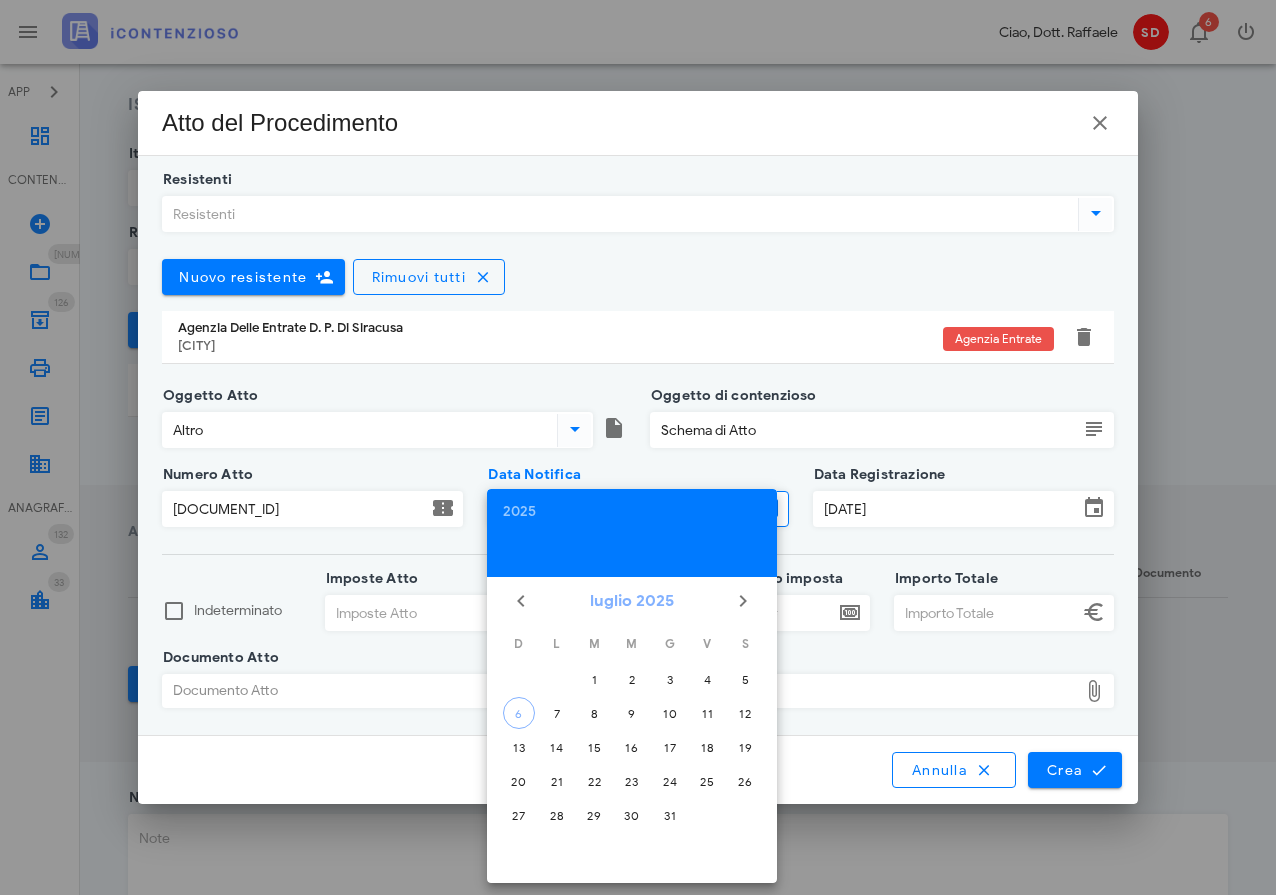 click on "luglio 2025" at bounding box center (632, 601) 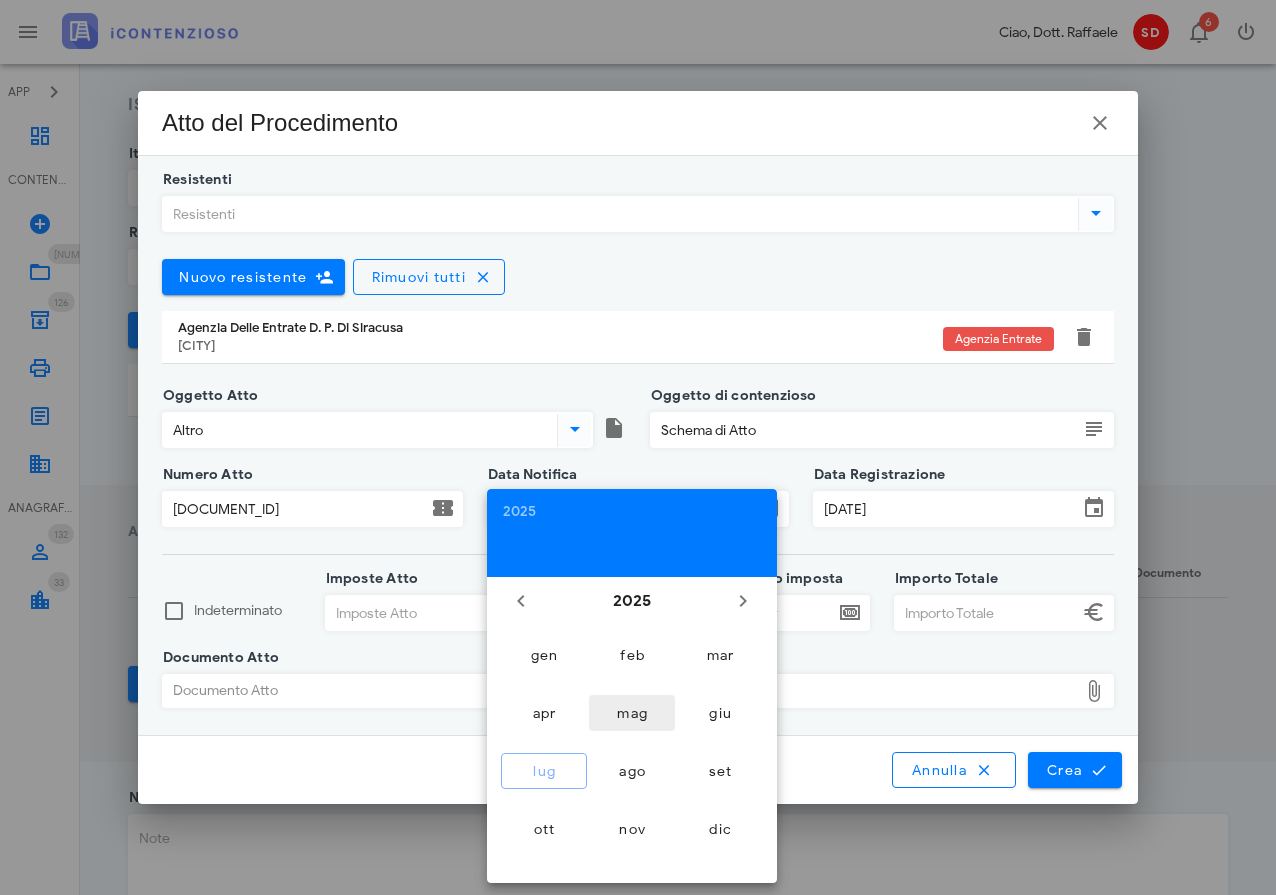 click on "mag" at bounding box center (544, 655) 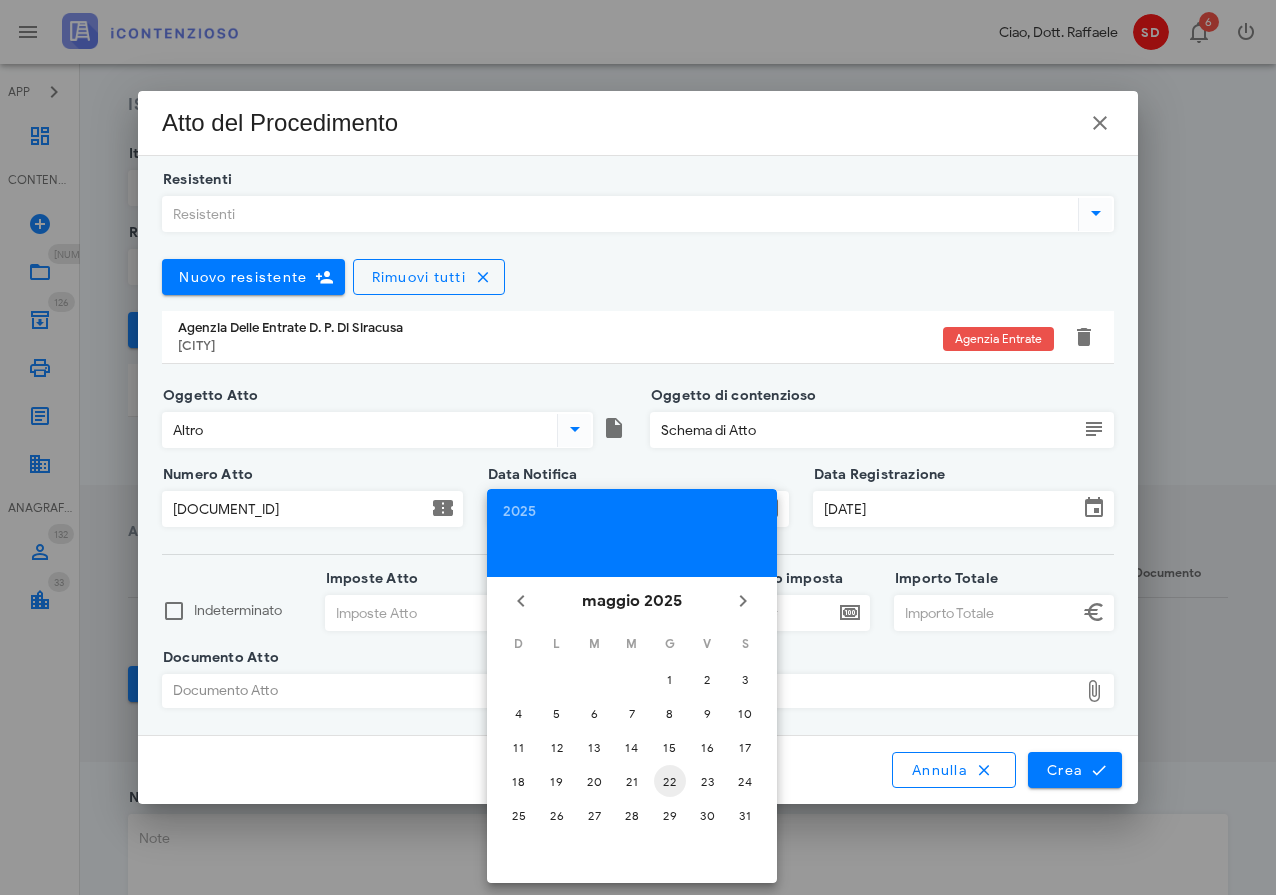 click on "22" at bounding box center (670, 679) 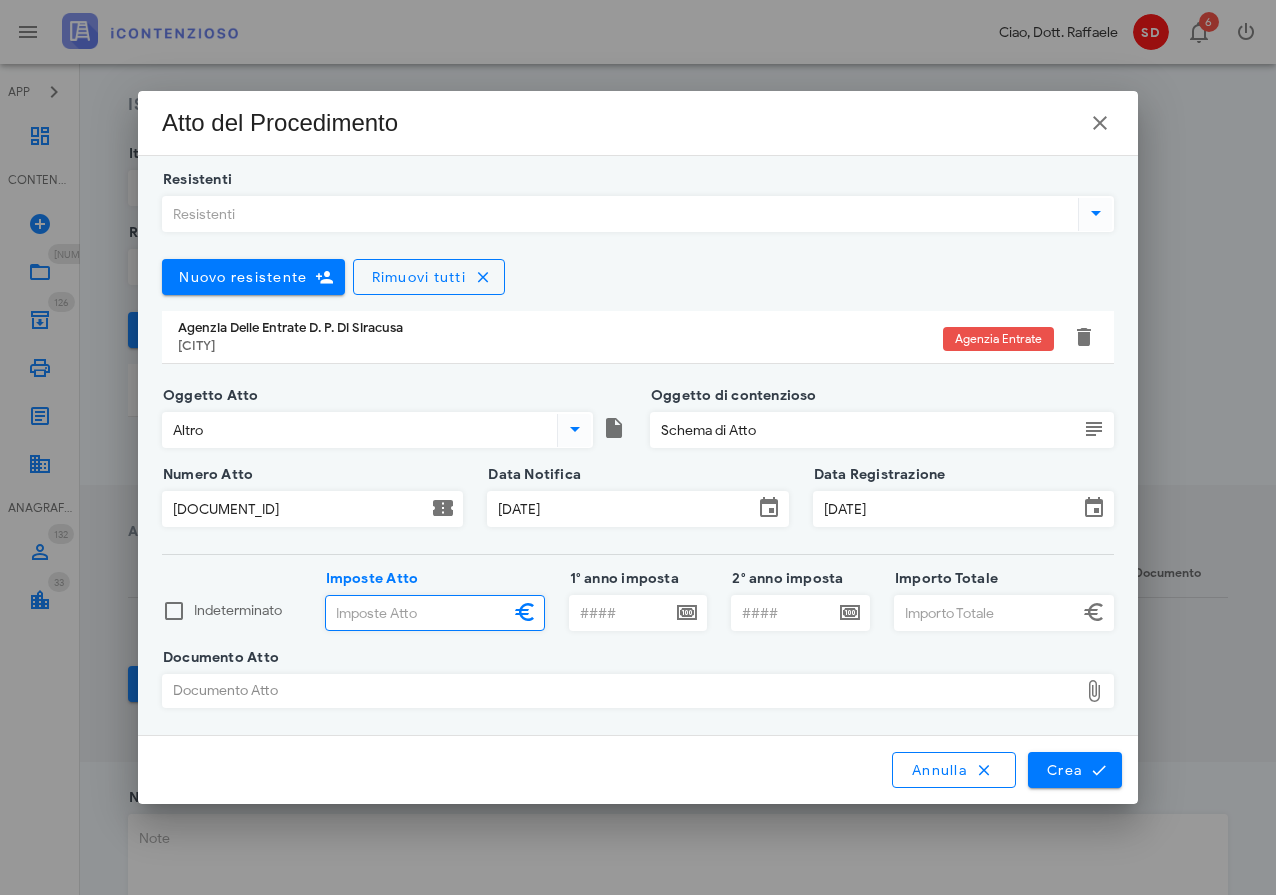 click on "Imposte Atto" at bounding box center (417, 613) 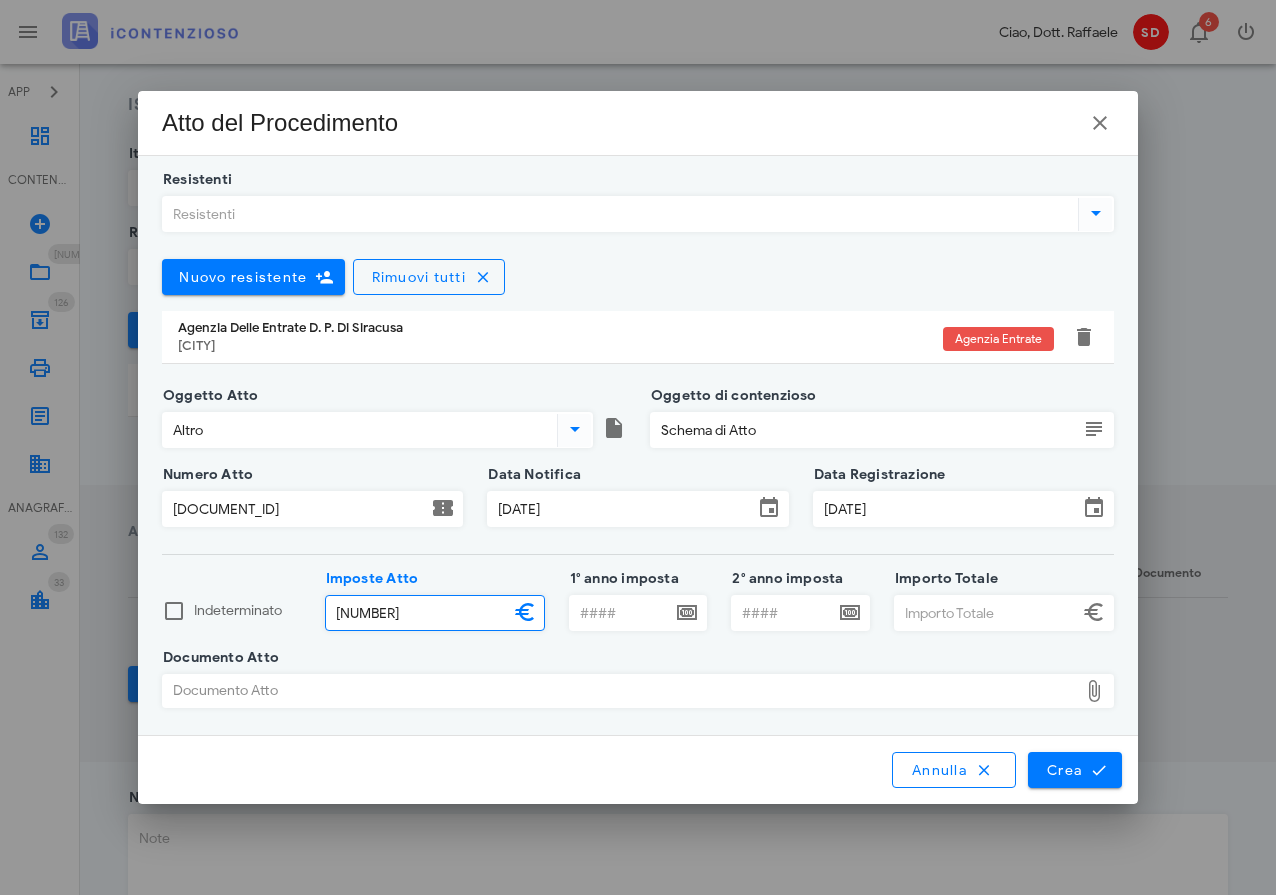 type on "5184" 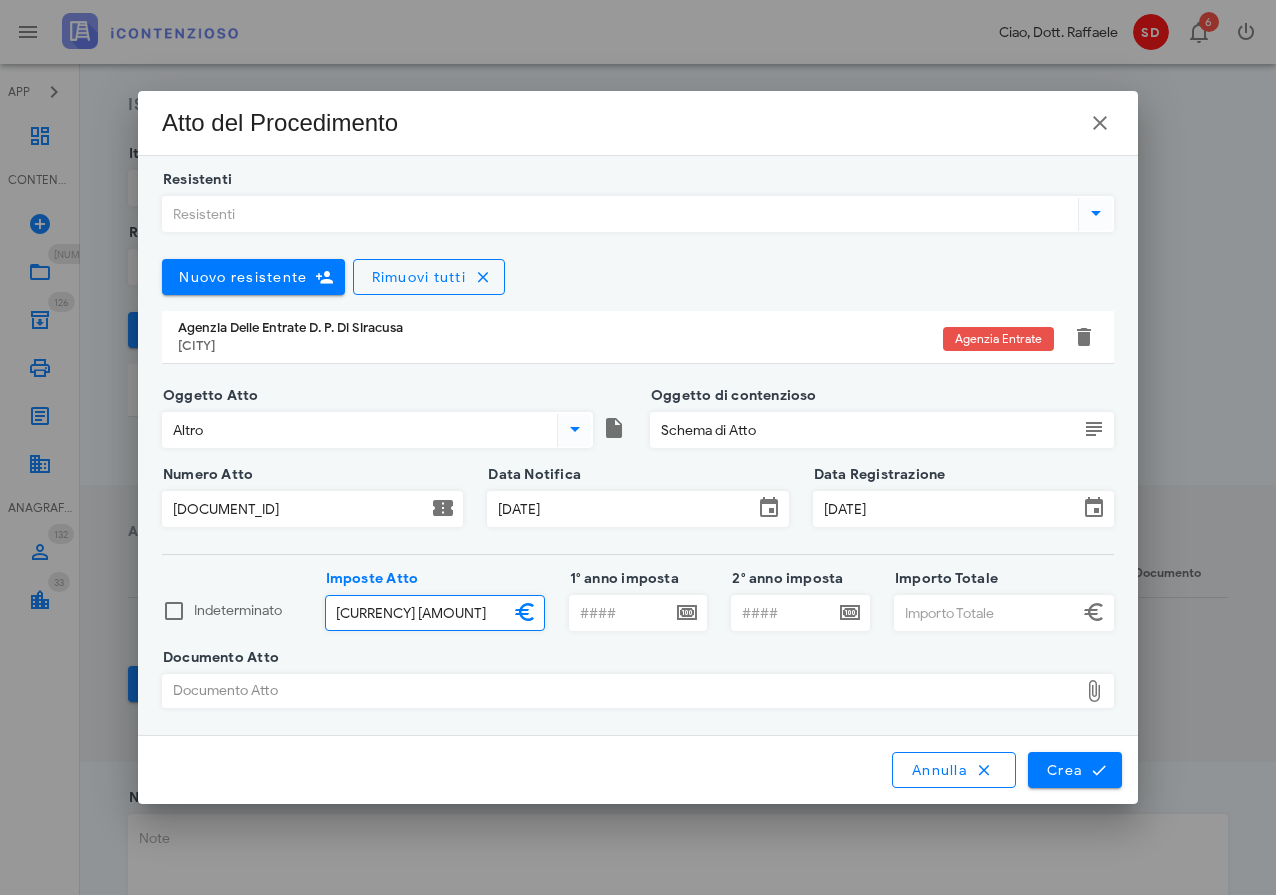 click on "1° anno imposta" at bounding box center (621, 613) 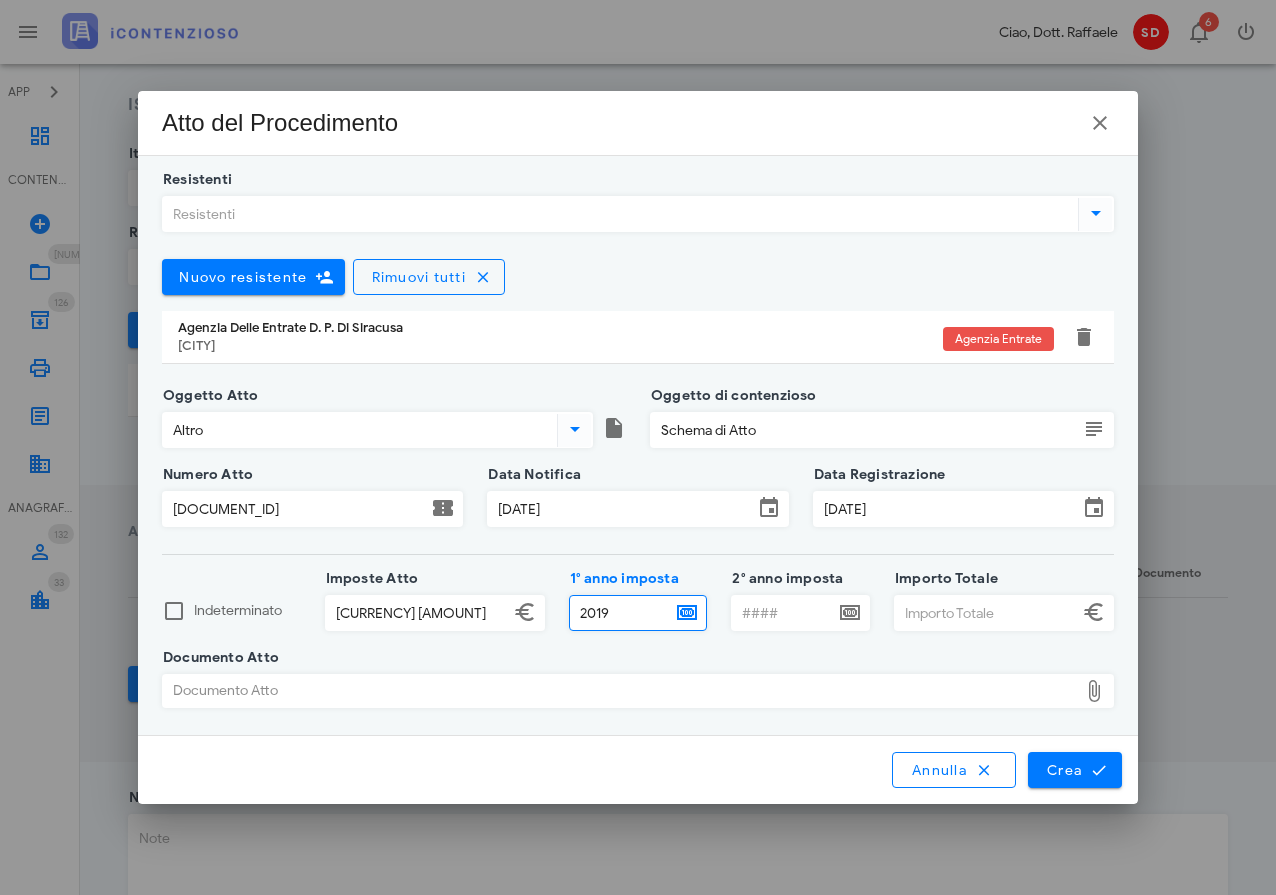 type on "2019" 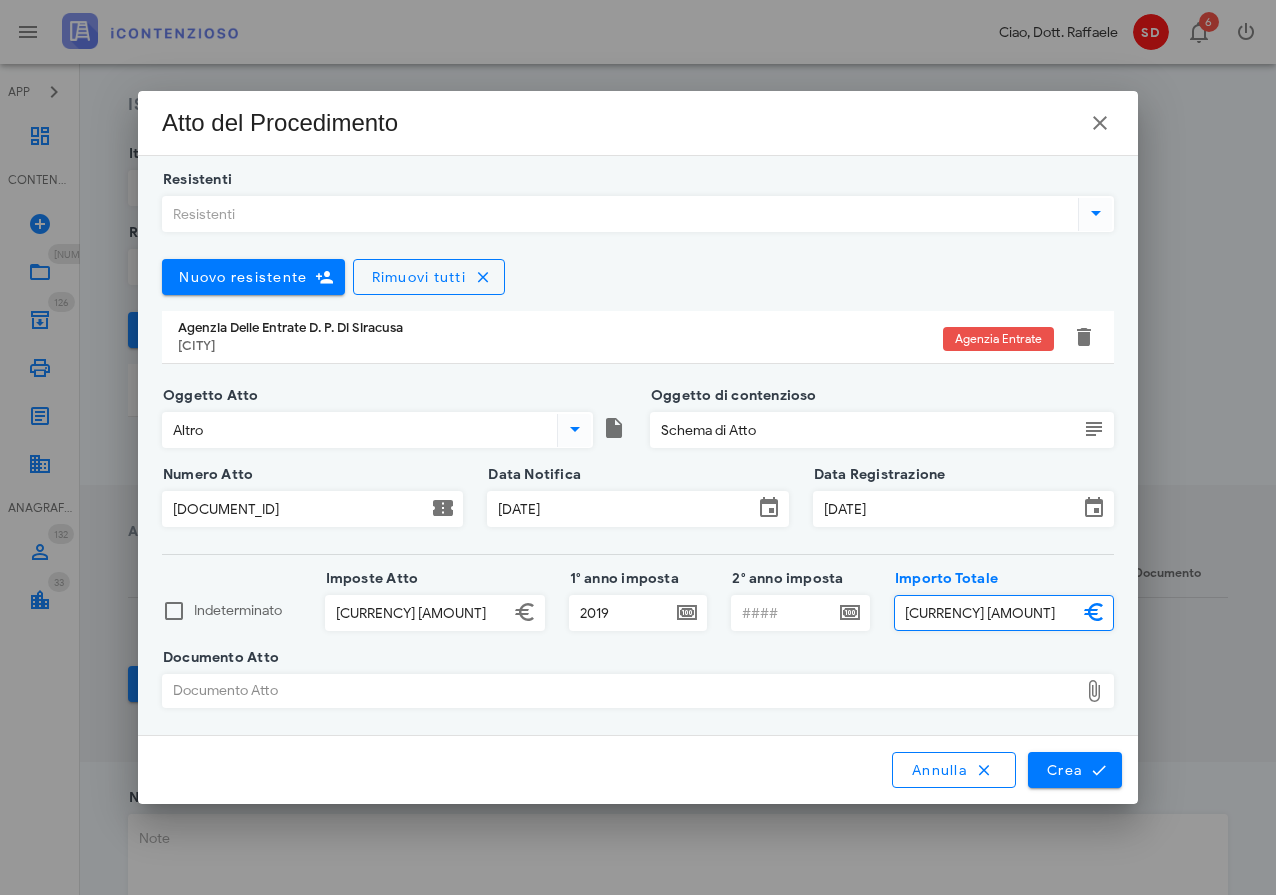 type on "10849,60" 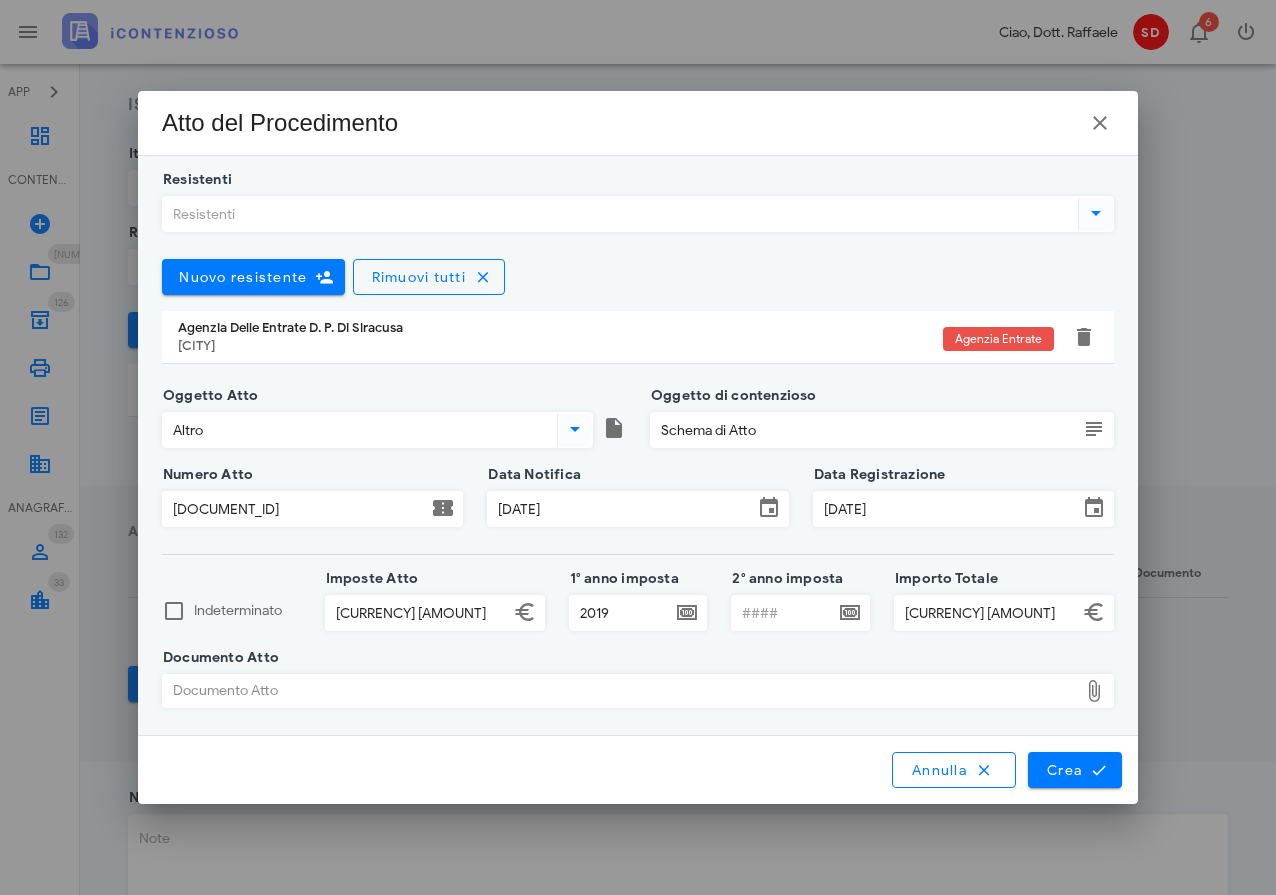 type on "C:\fakepath\Schema di Atto.pdf" 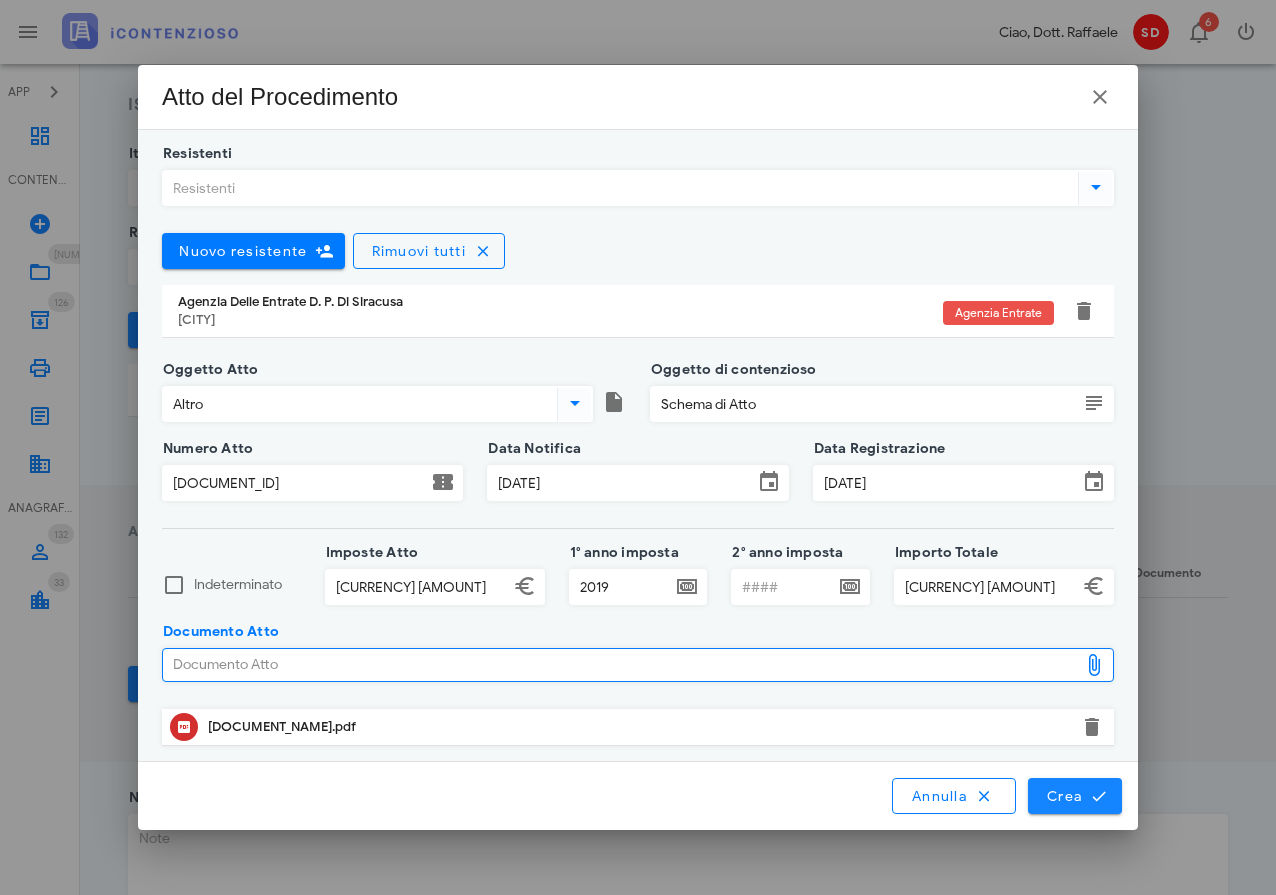 click on "Crea" at bounding box center (1075, 796) 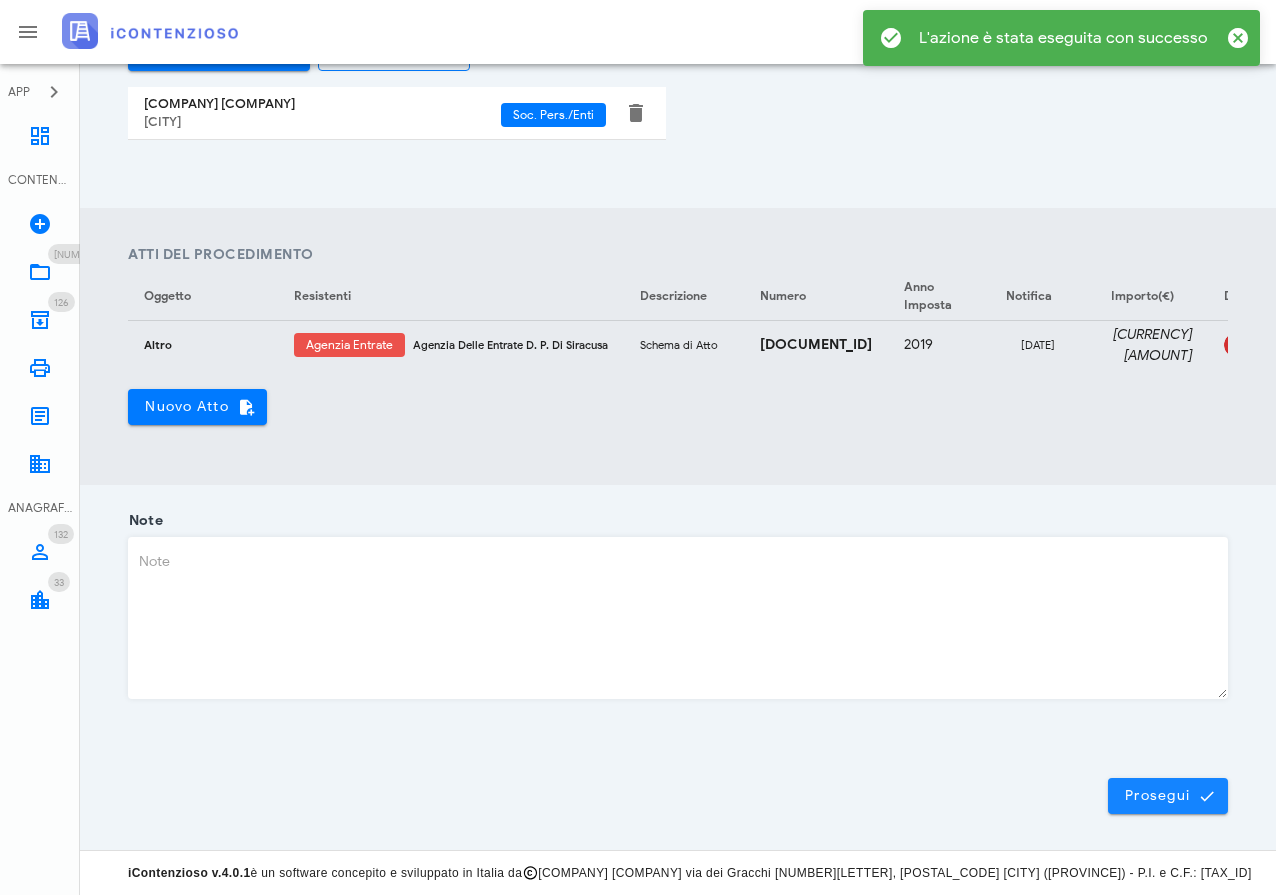 scroll, scrollTop: 565, scrollLeft: 0, axis: vertical 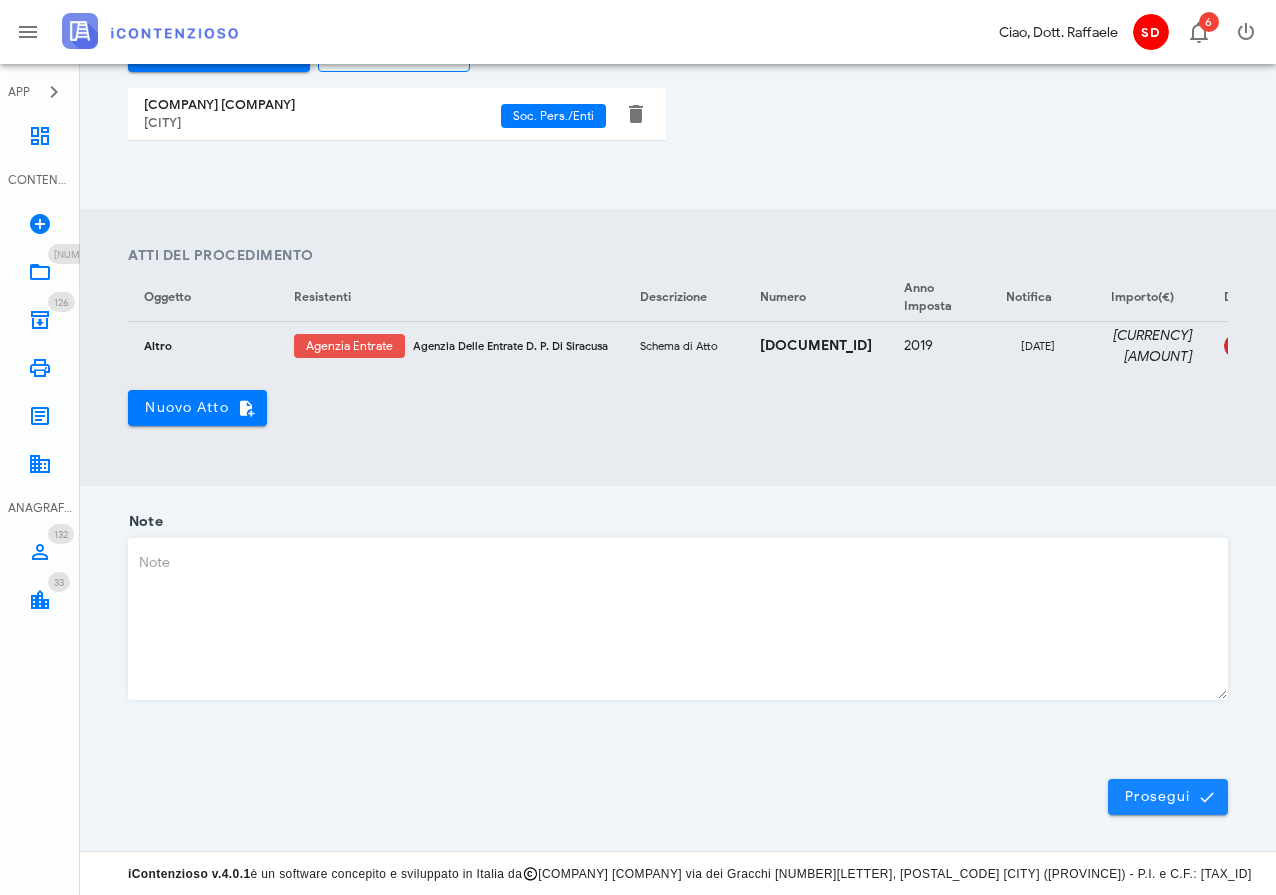click on "Prosegui" at bounding box center (1168, 797) 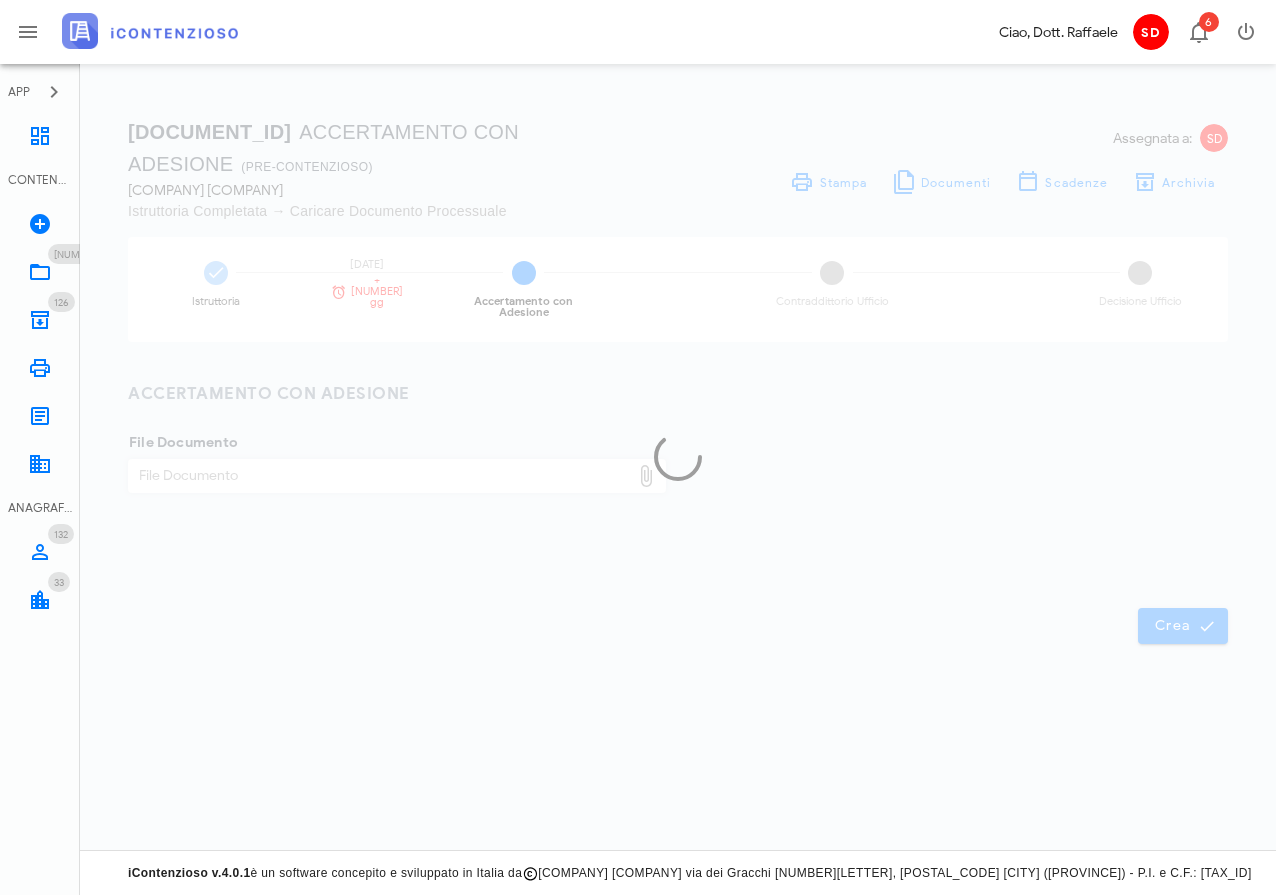 scroll, scrollTop: 0, scrollLeft: 0, axis: both 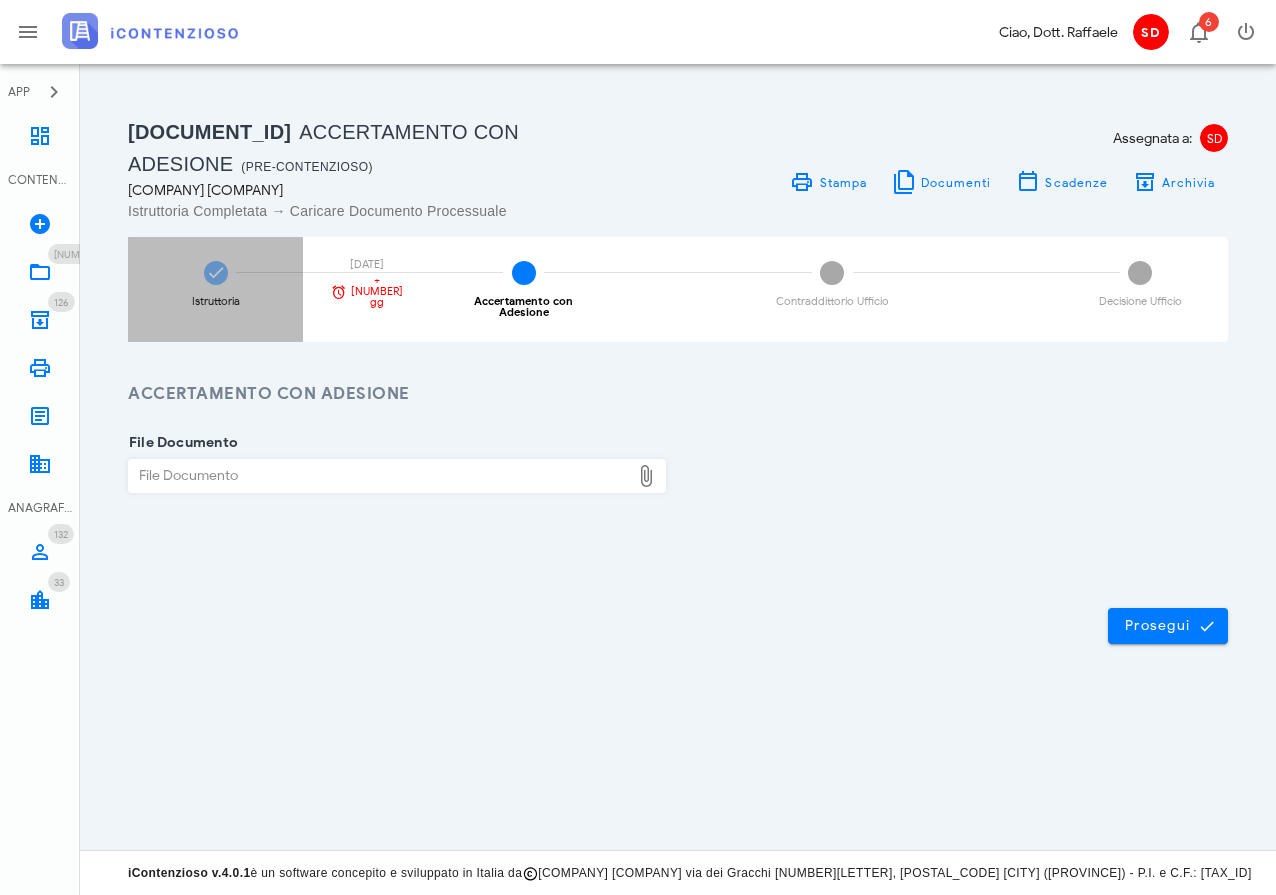 click at bounding box center [216, 273] 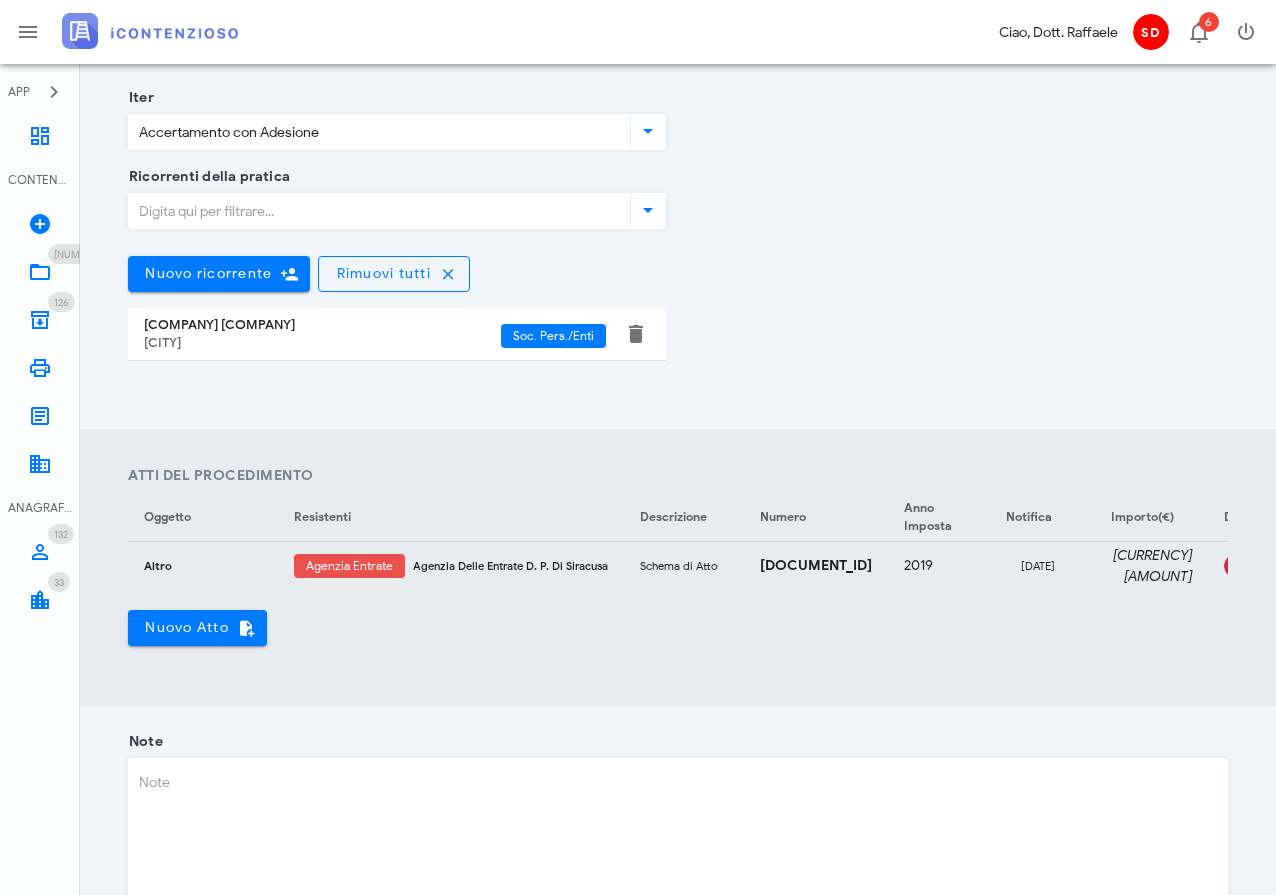 scroll, scrollTop: 346, scrollLeft: 0, axis: vertical 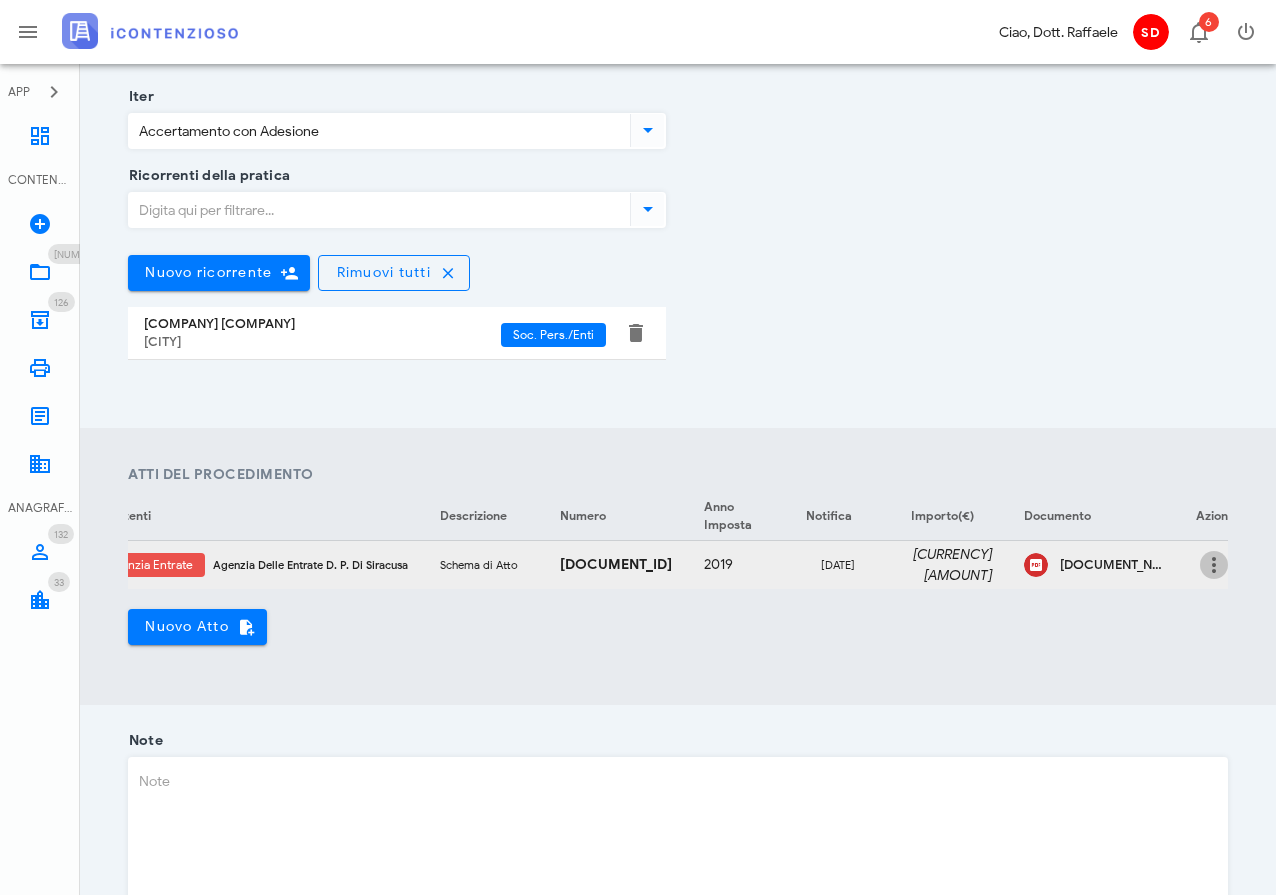 click at bounding box center (1214, 565) 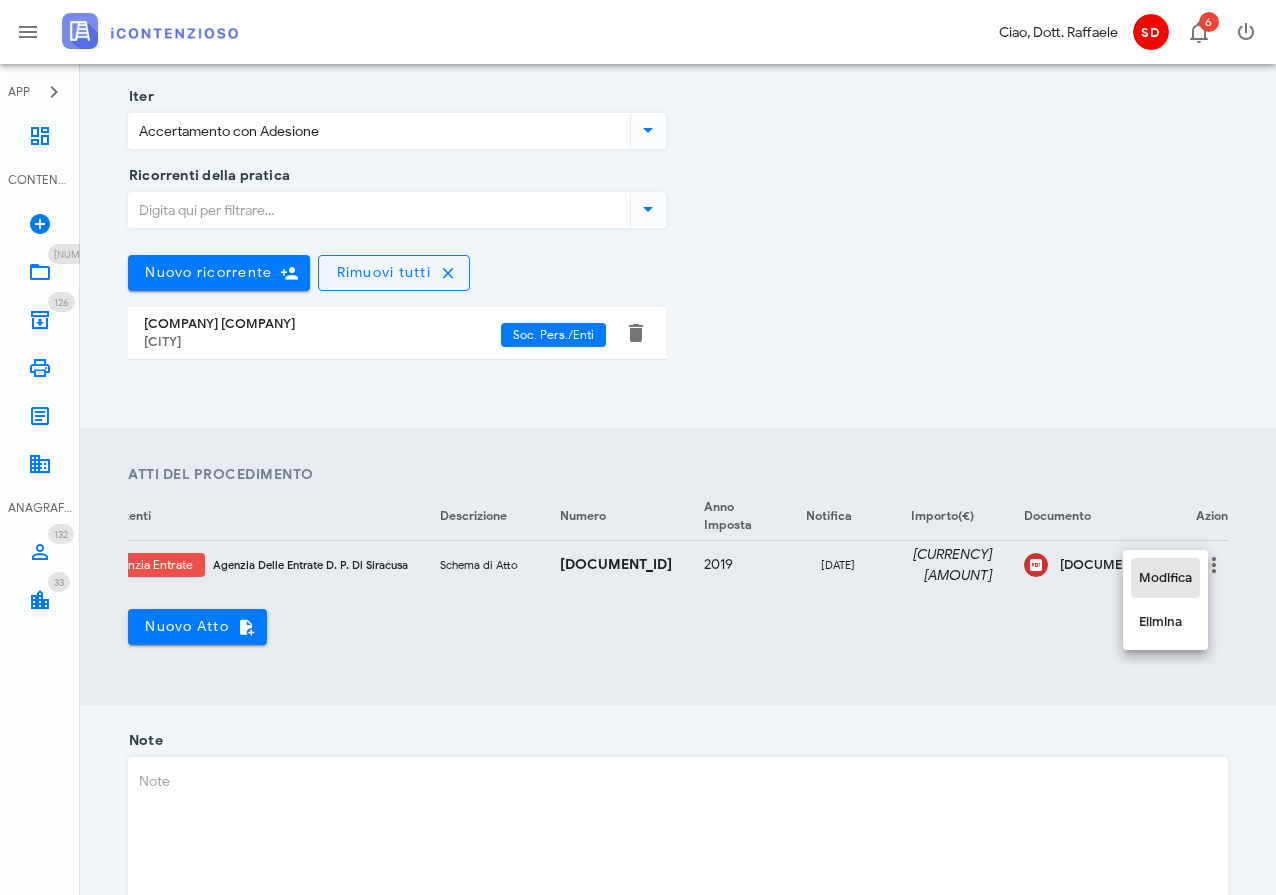 click on "Modifica" at bounding box center (1165, 578) 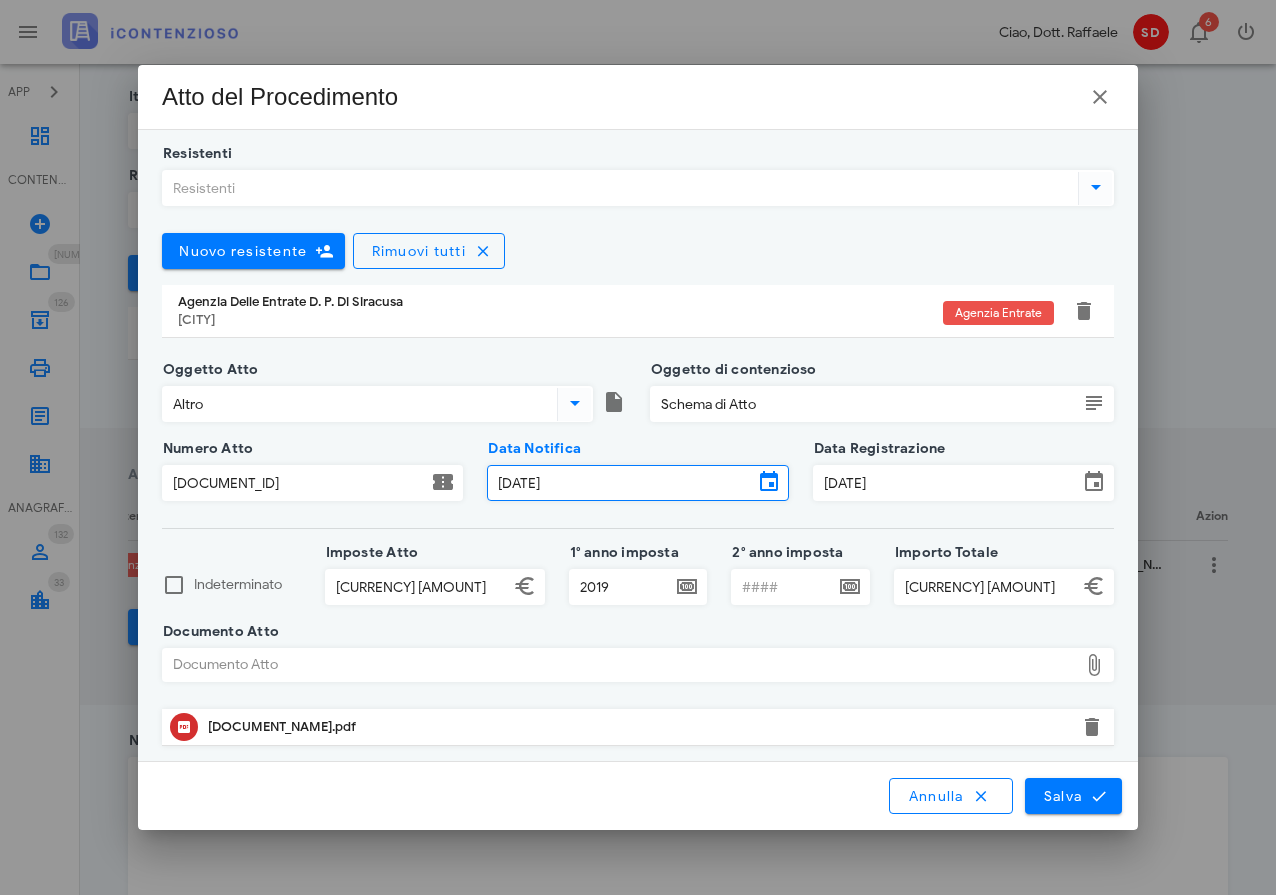 click on "[DATE]" at bounding box center [620, 483] 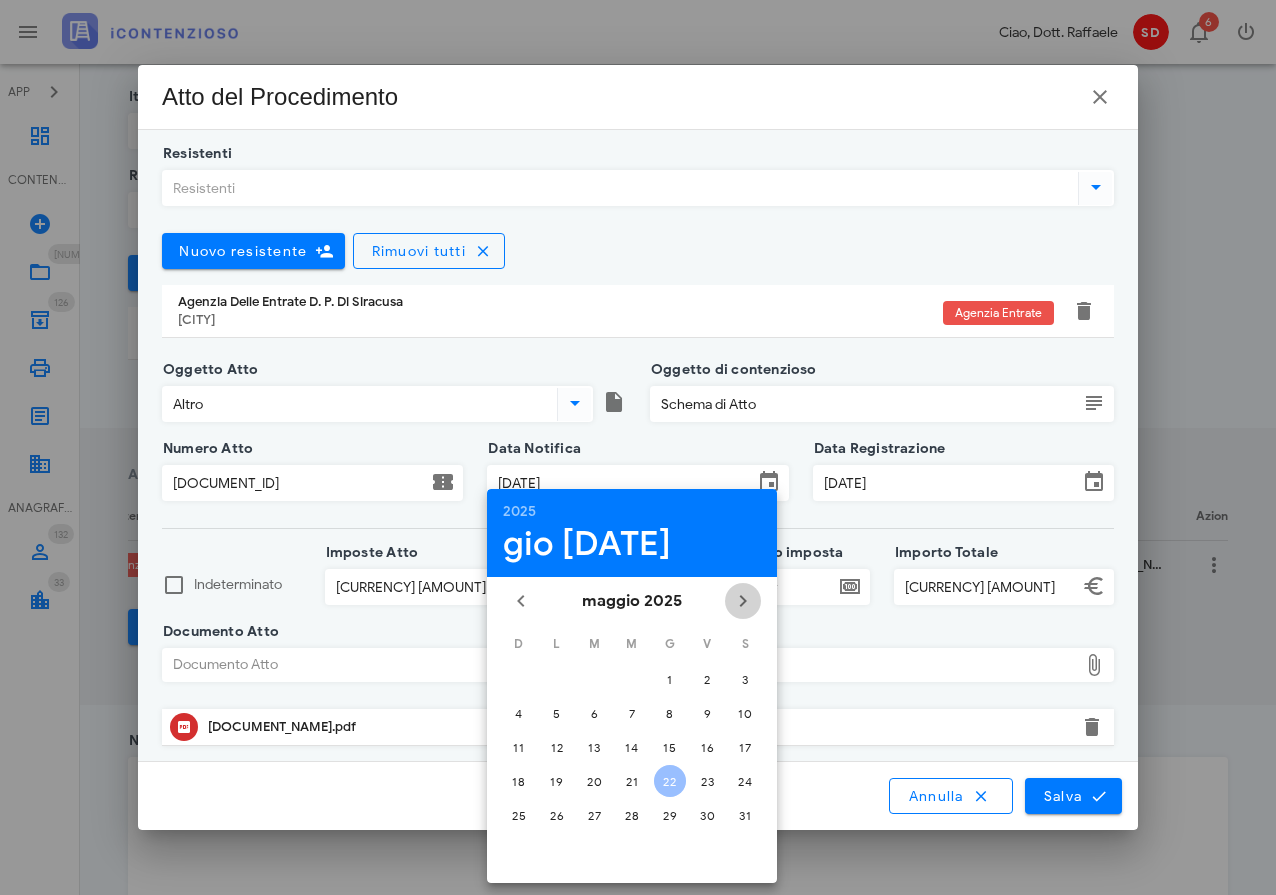 click at bounding box center (743, 601) 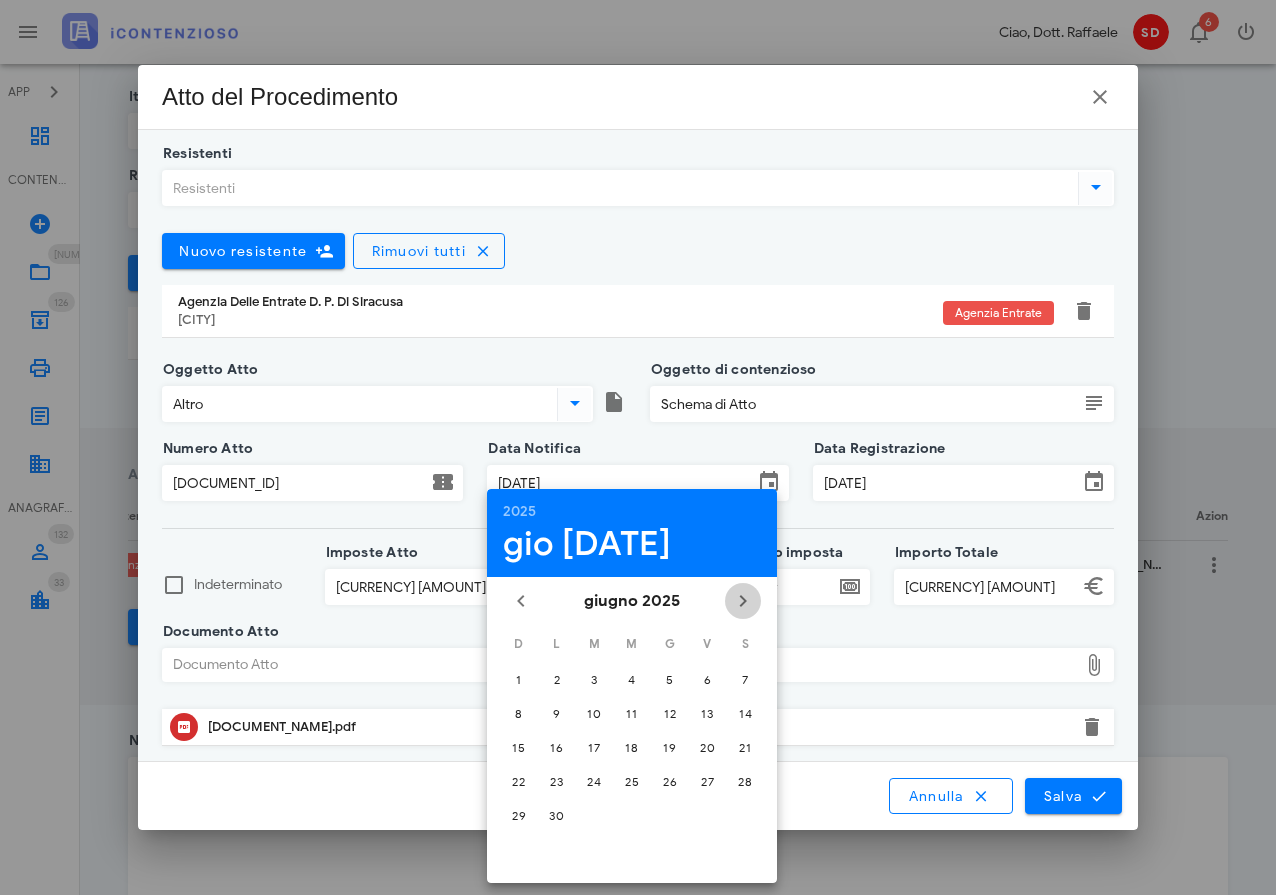 click at bounding box center (743, 601) 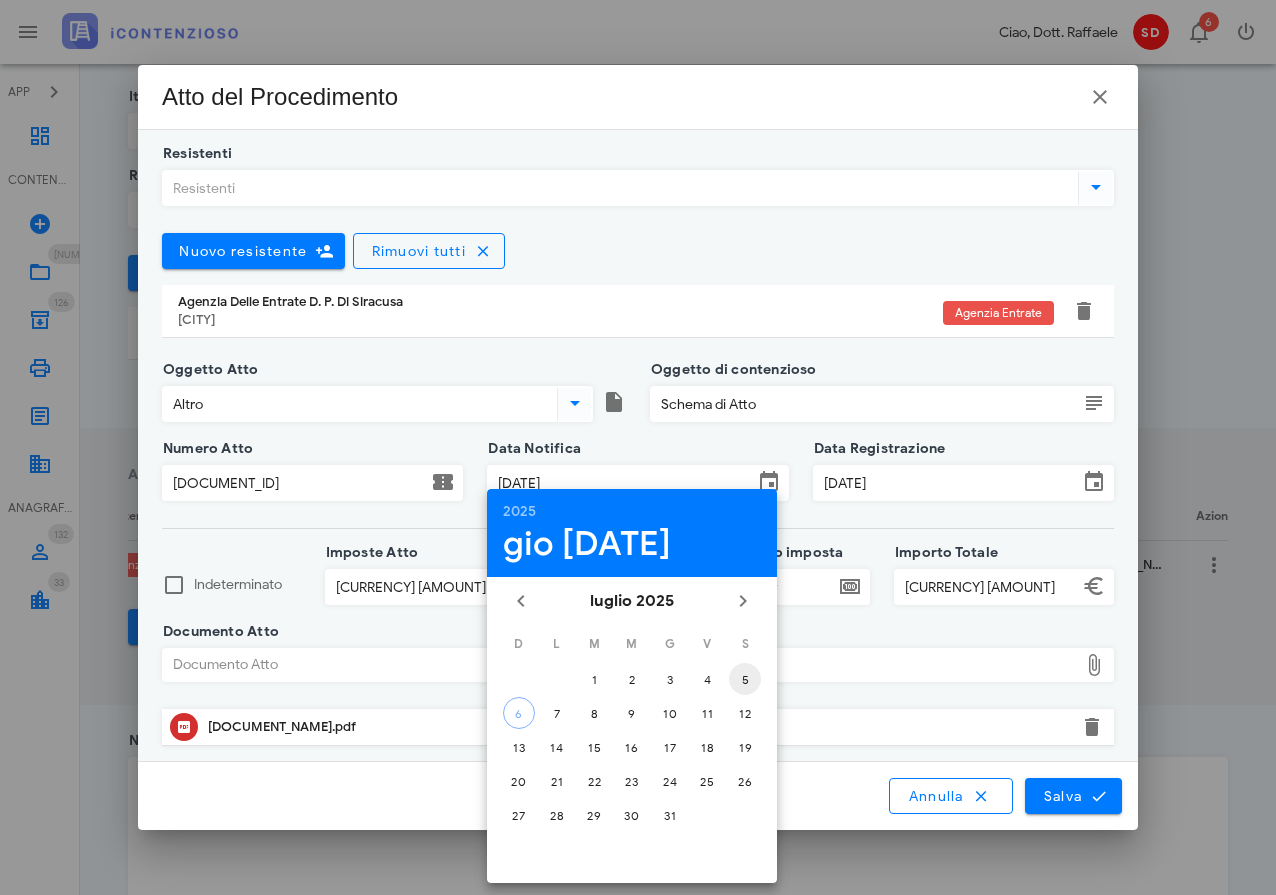 click on "5" at bounding box center [594, 679] 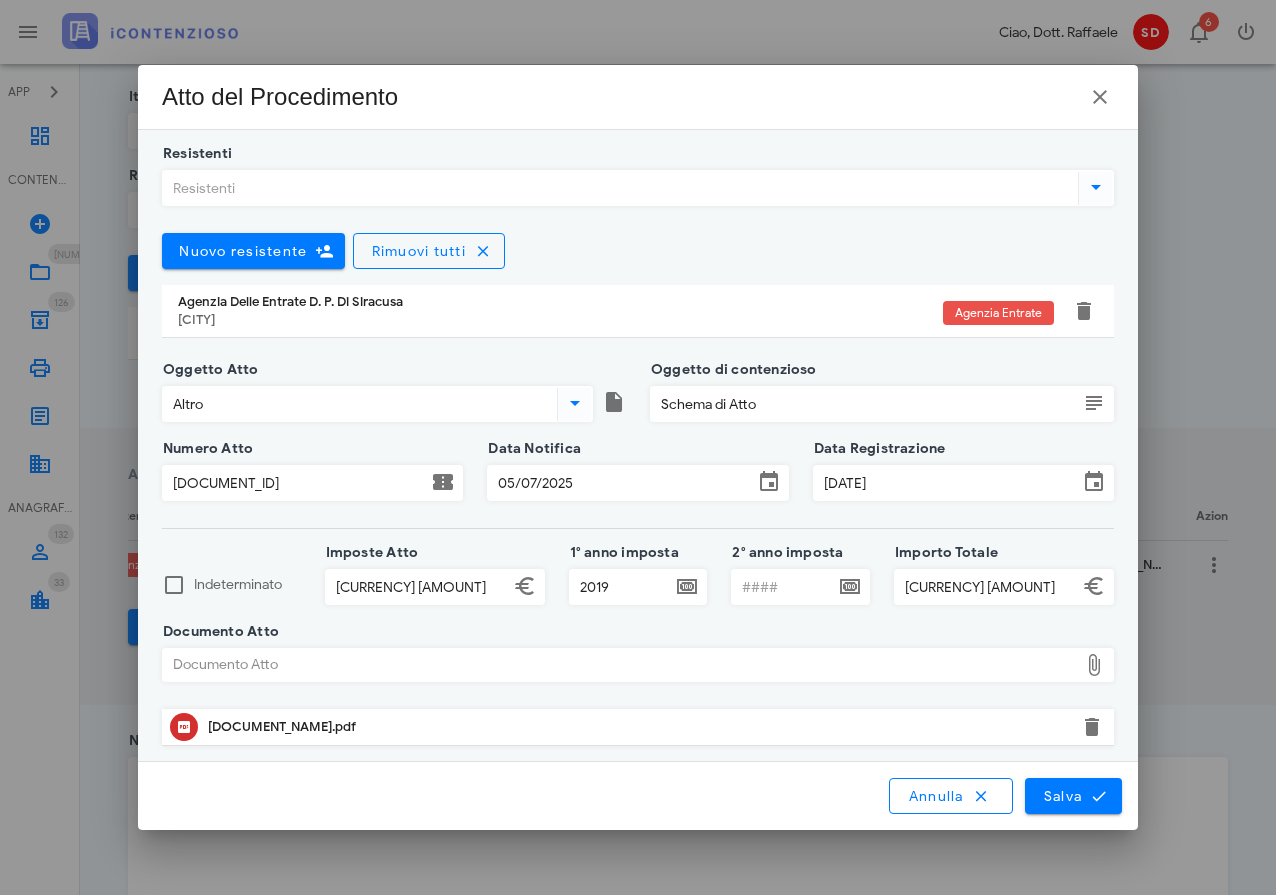 click on "Salva" at bounding box center [1074, 796] 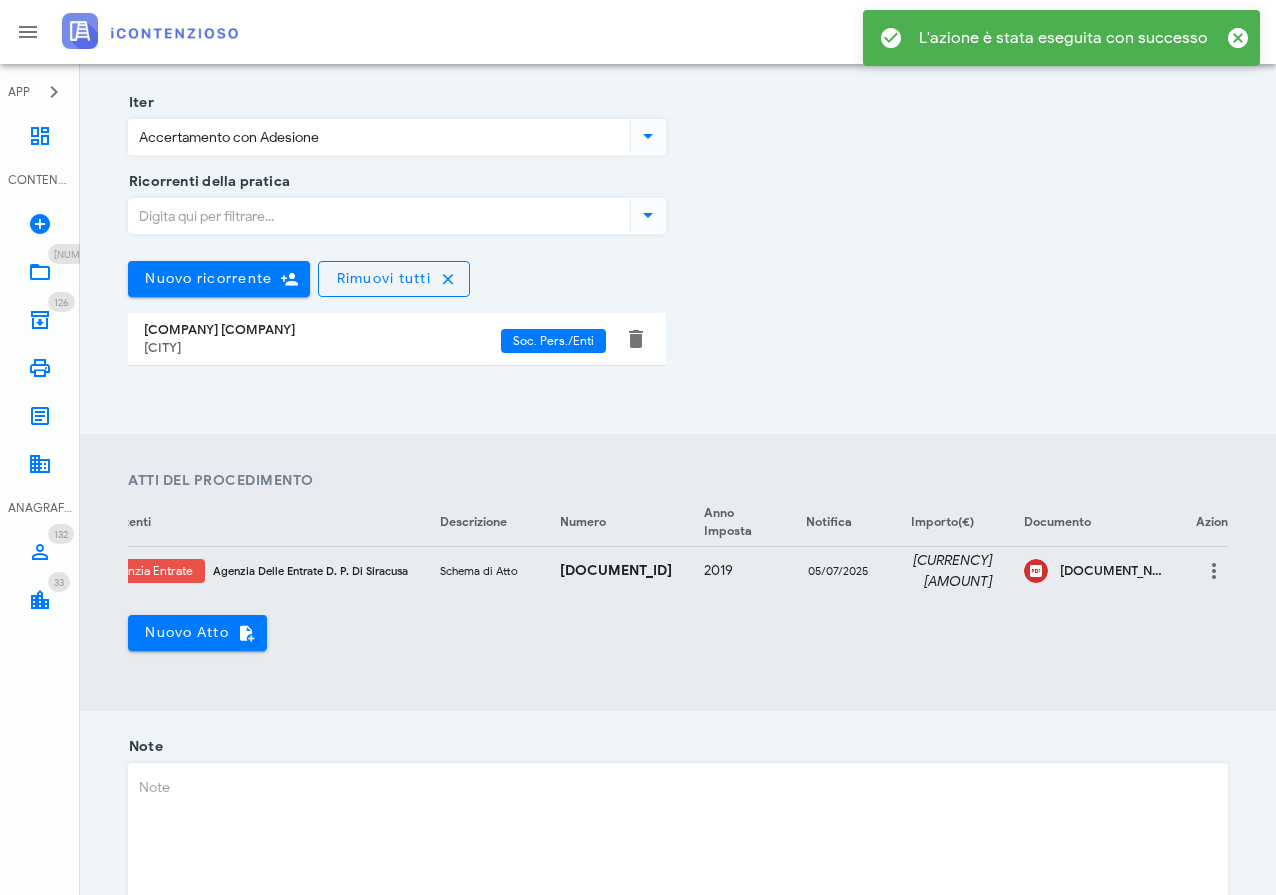 scroll, scrollTop: 613, scrollLeft: 0, axis: vertical 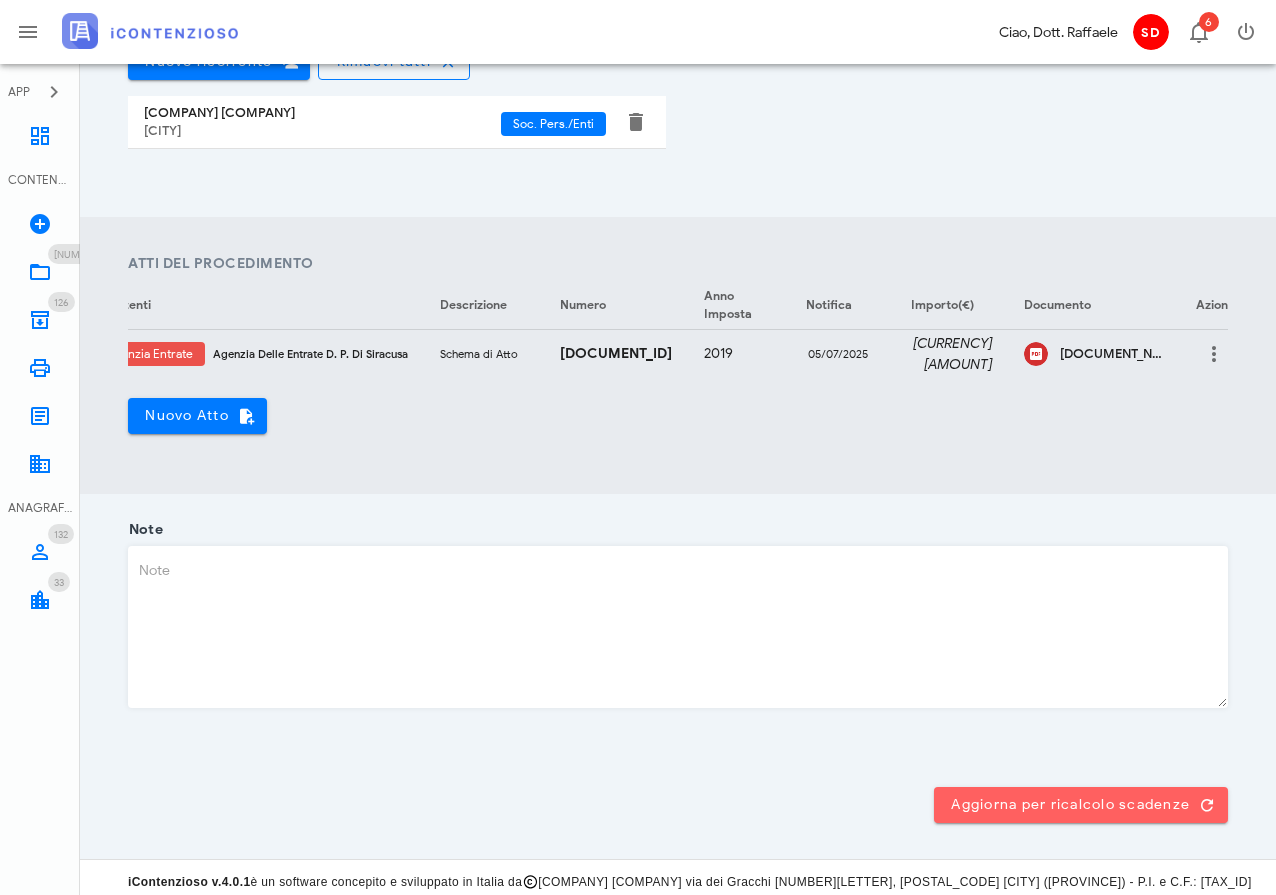 click on "Aggiorna per ricalcolo scadenze" at bounding box center [1081, 805] 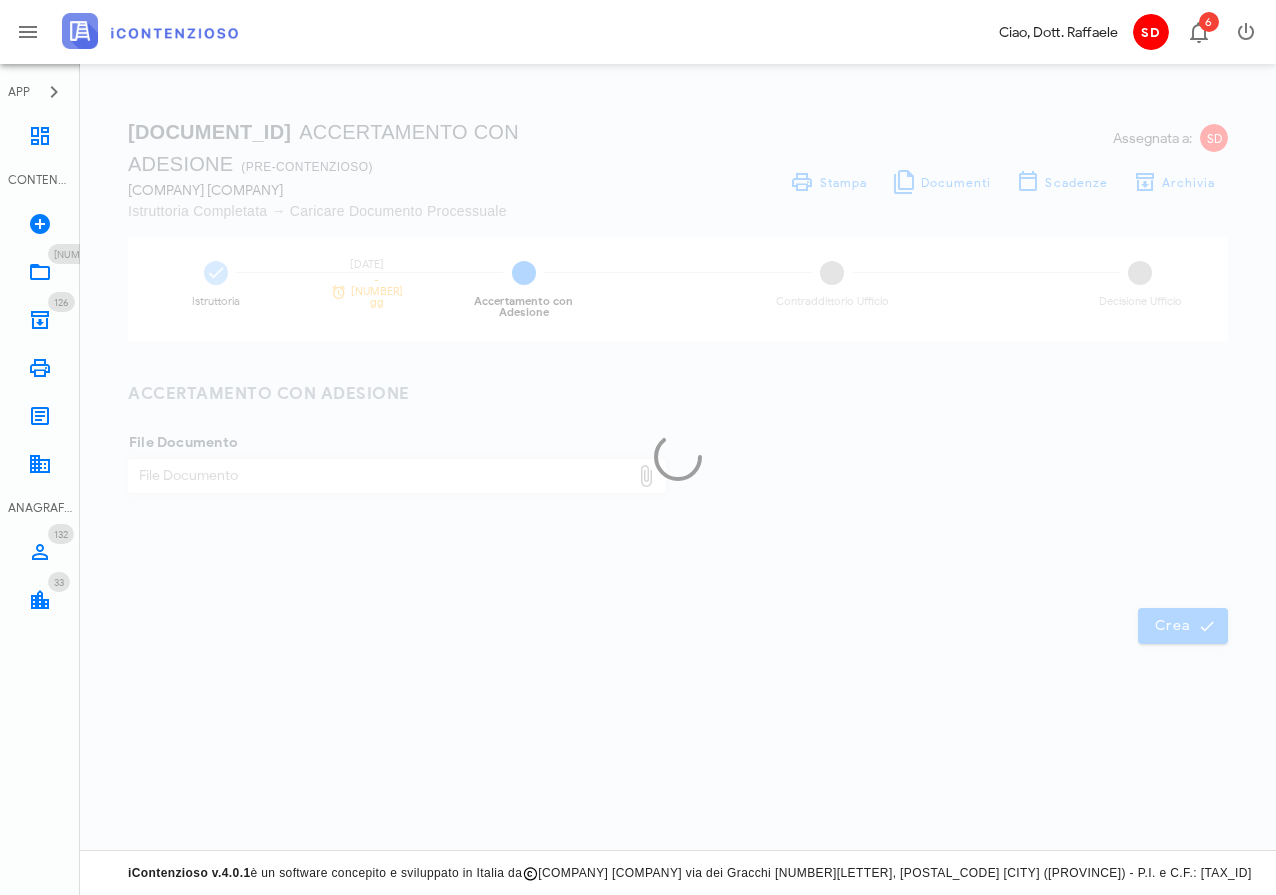 scroll, scrollTop: 0, scrollLeft: 0, axis: both 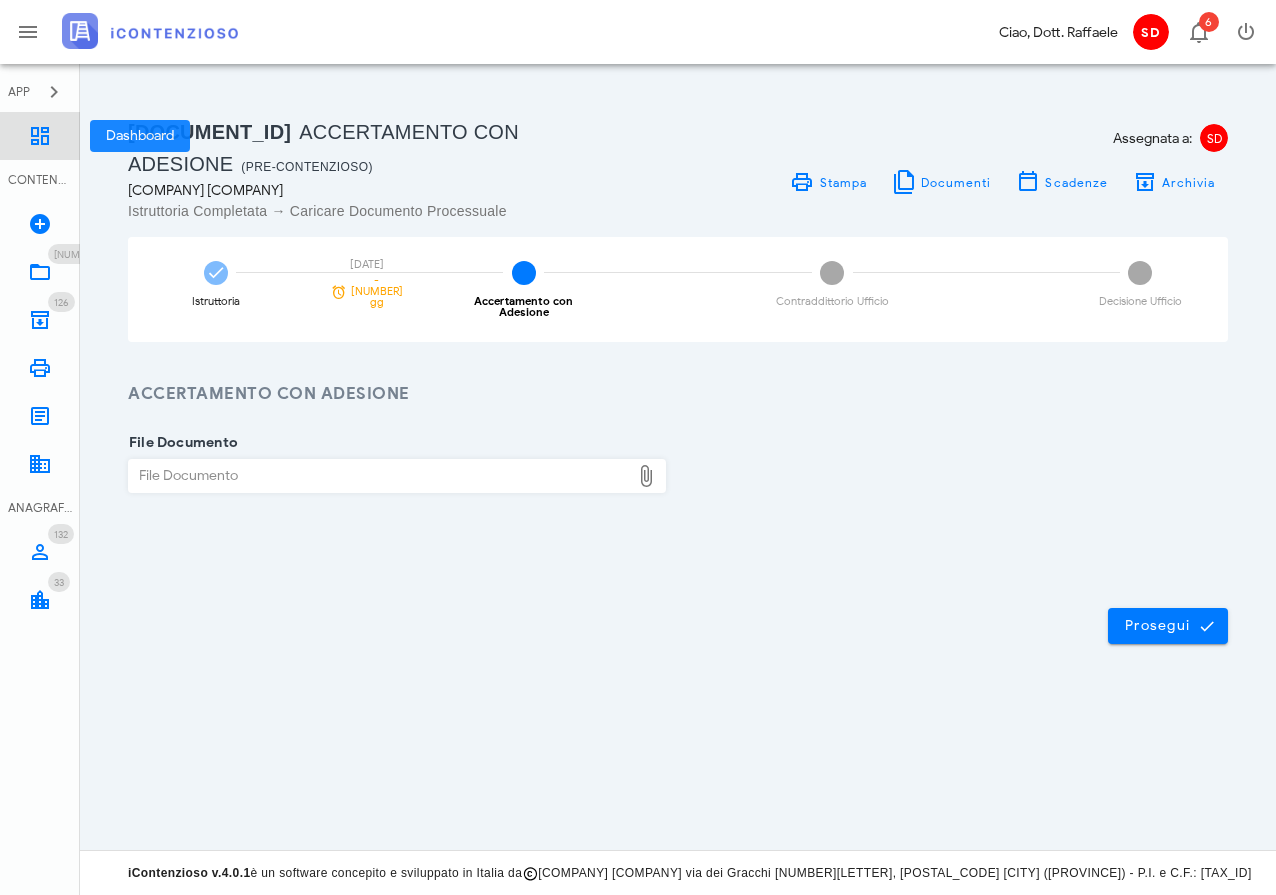 click at bounding box center (40, 136) 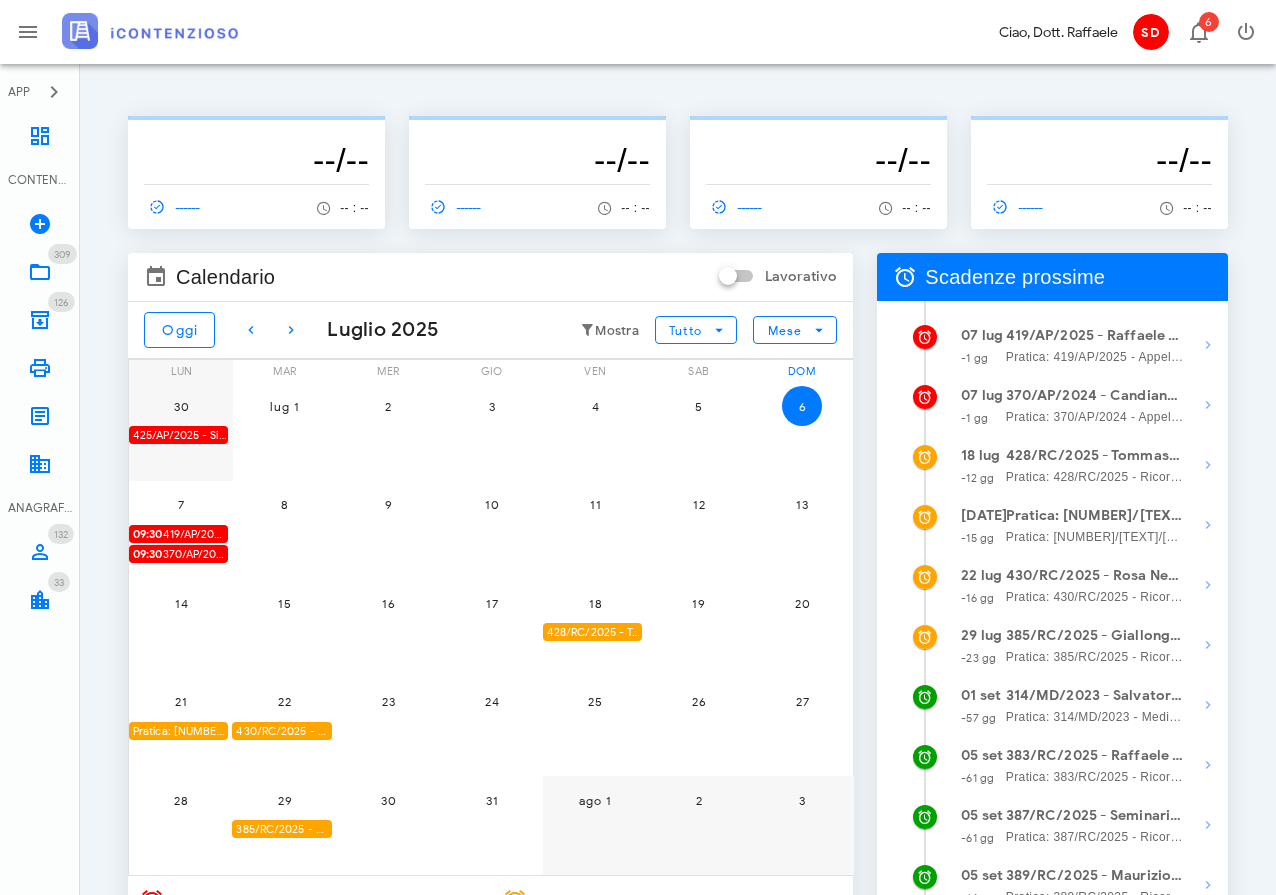 scroll, scrollTop: 0, scrollLeft: 0, axis: both 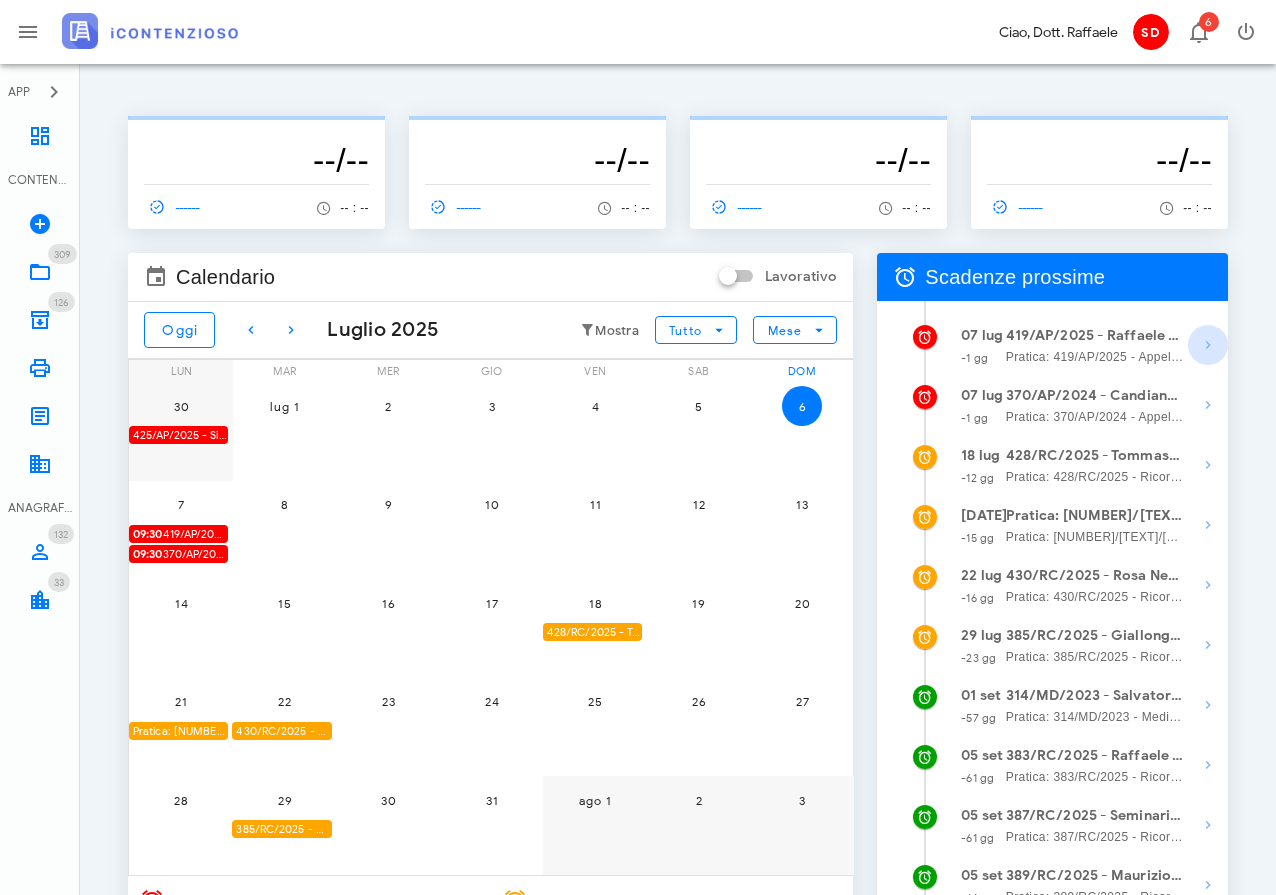 click at bounding box center (1208, 345) 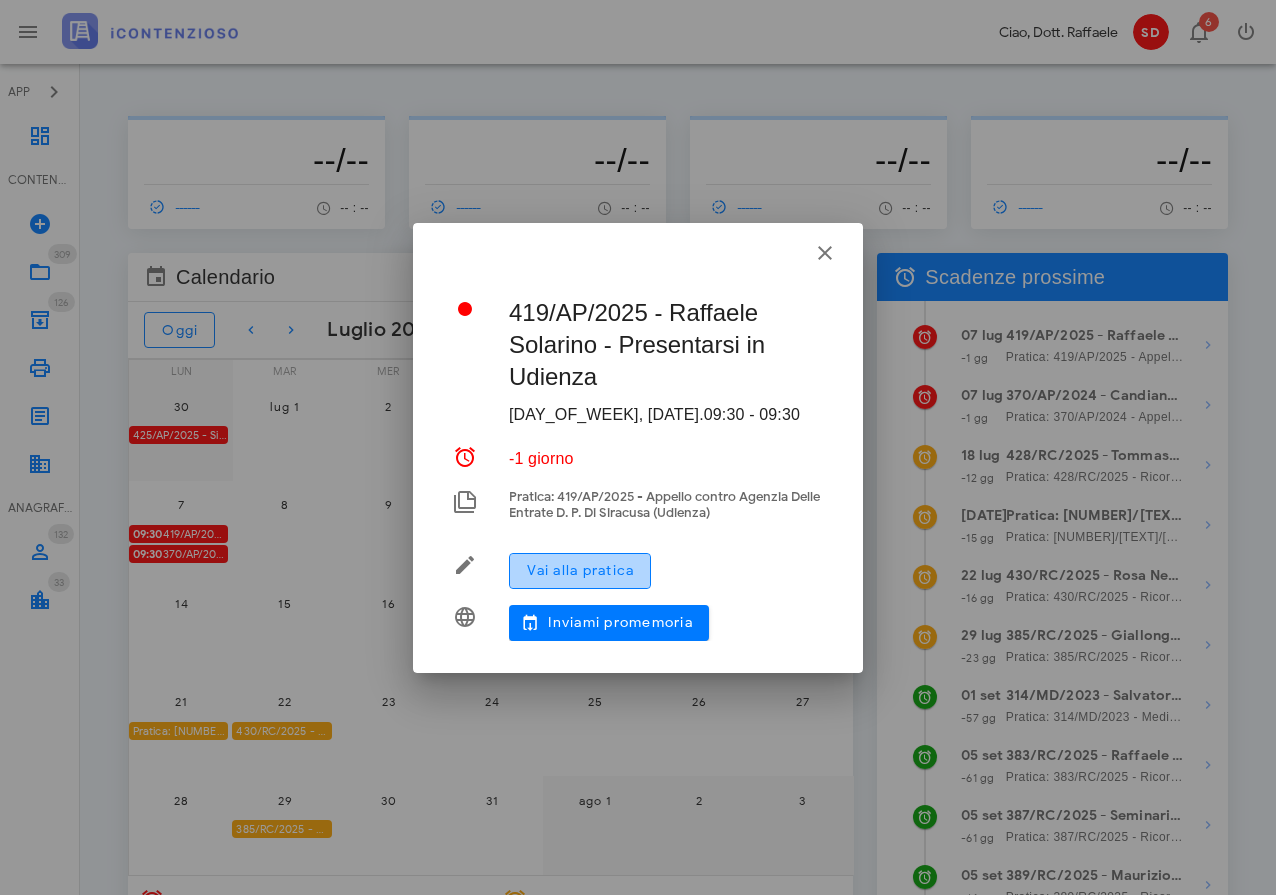 click on "Vai alla pratica" at bounding box center [580, 570] 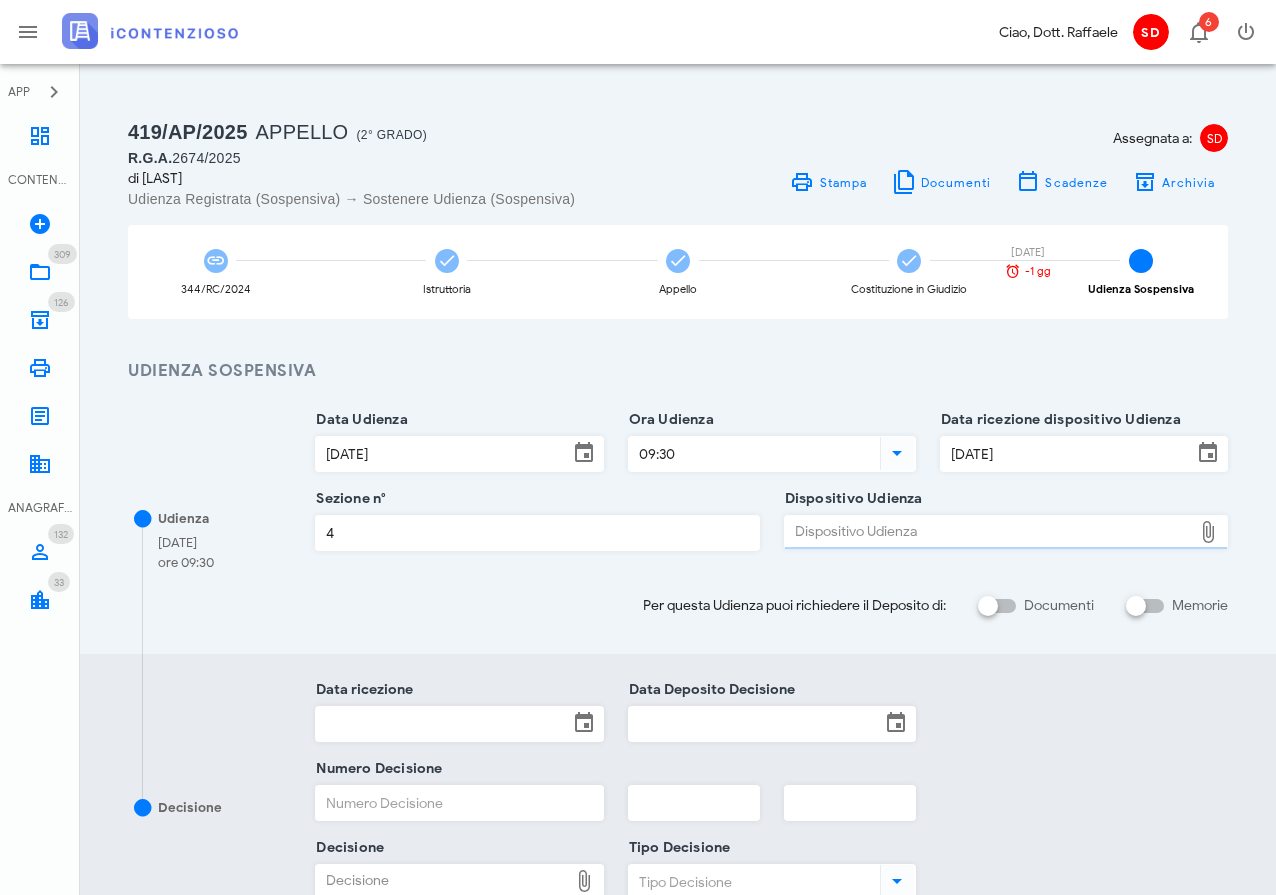 scroll, scrollTop: 0, scrollLeft: 0, axis: both 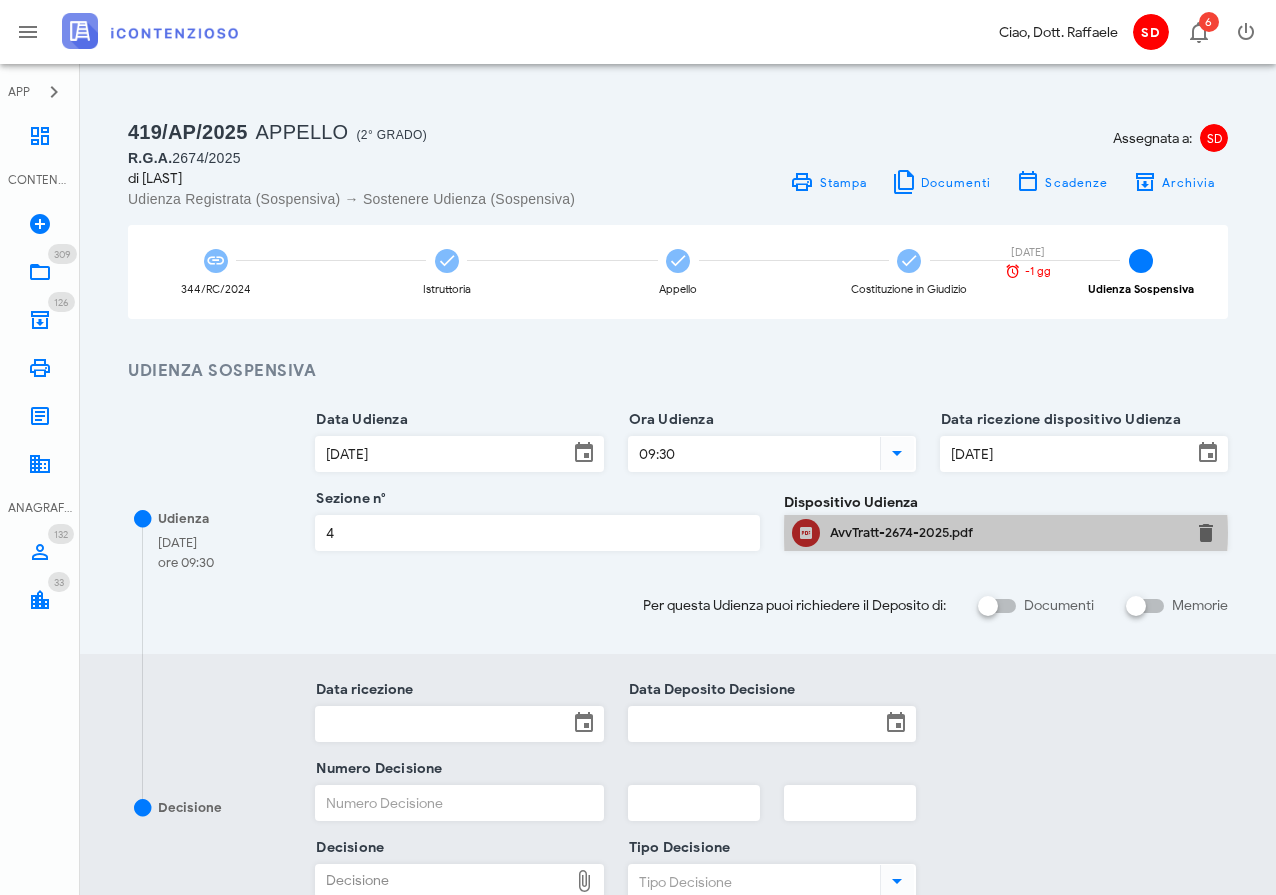 click on "AvvTratt-2674-2025.pdf" at bounding box center [1006, 533] 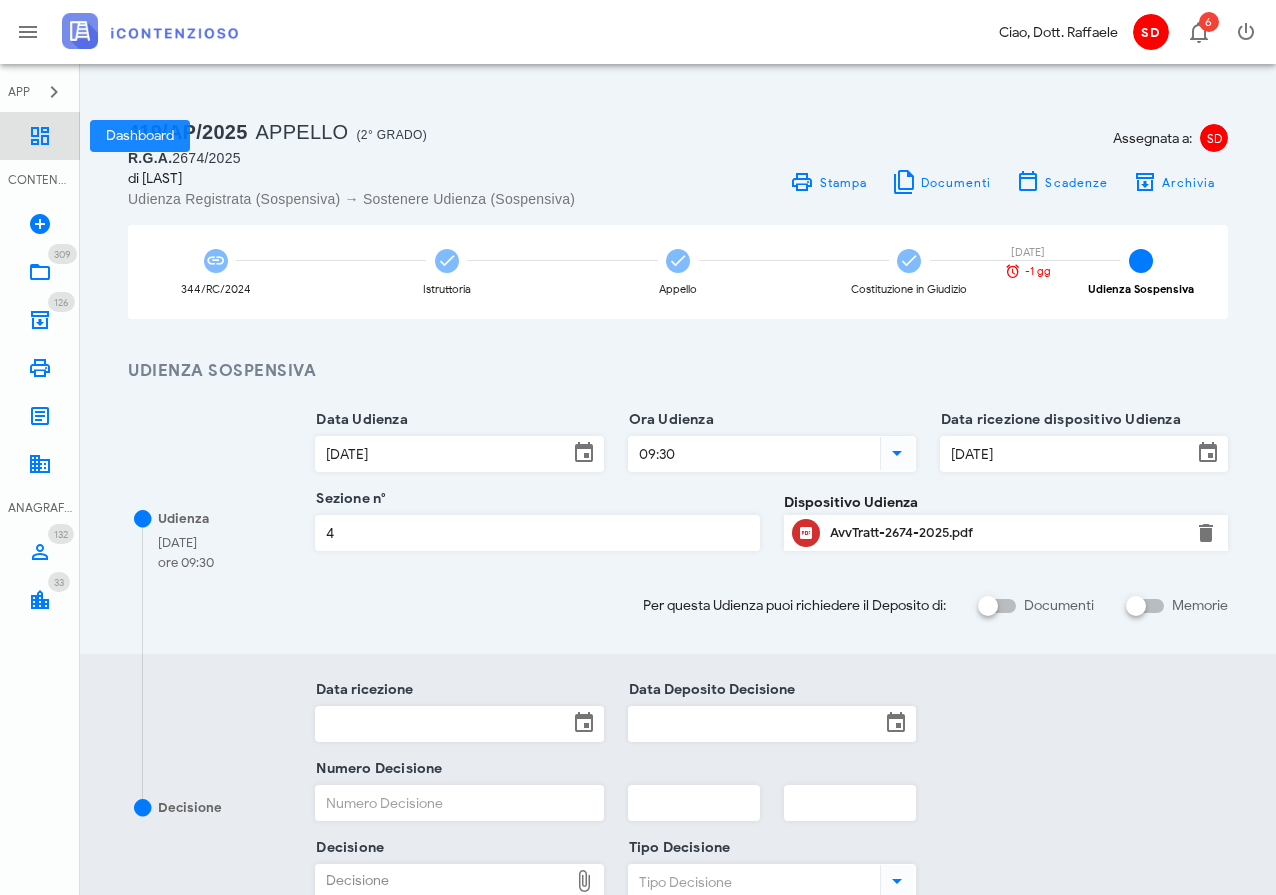 click at bounding box center (40, 136) 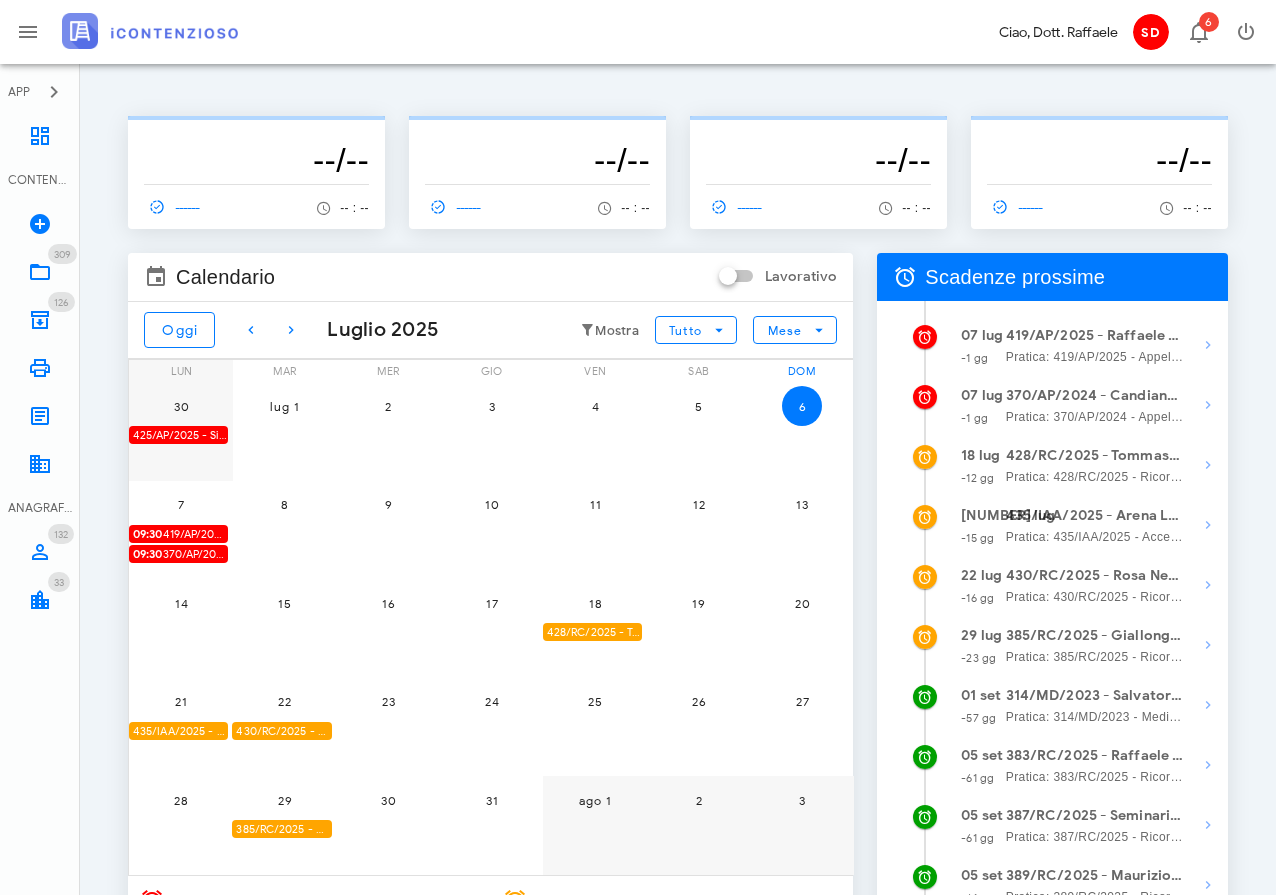 scroll, scrollTop: 0, scrollLeft: 0, axis: both 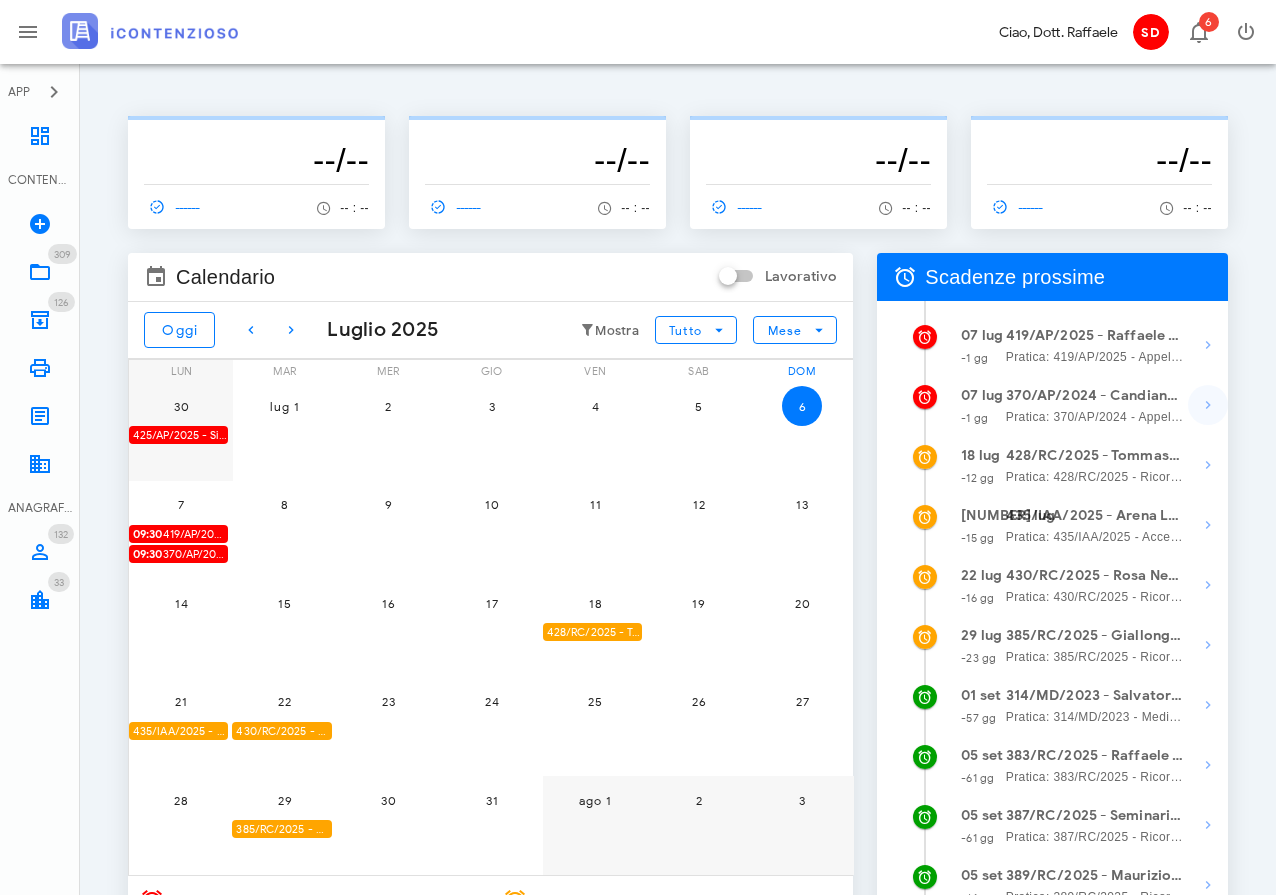 click at bounding box center [1208, 345] 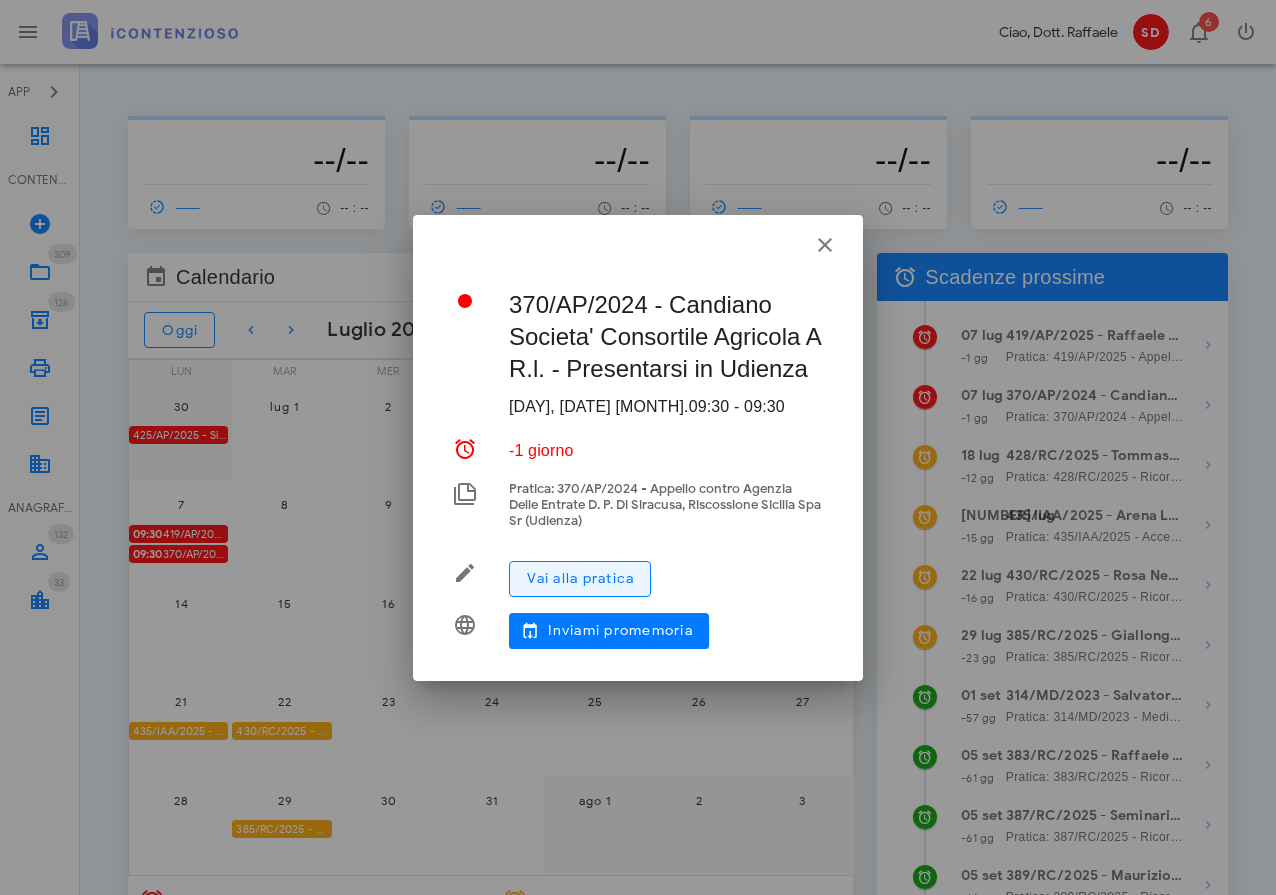click on "Vai alla pratica" at bounding box center [580, 578] 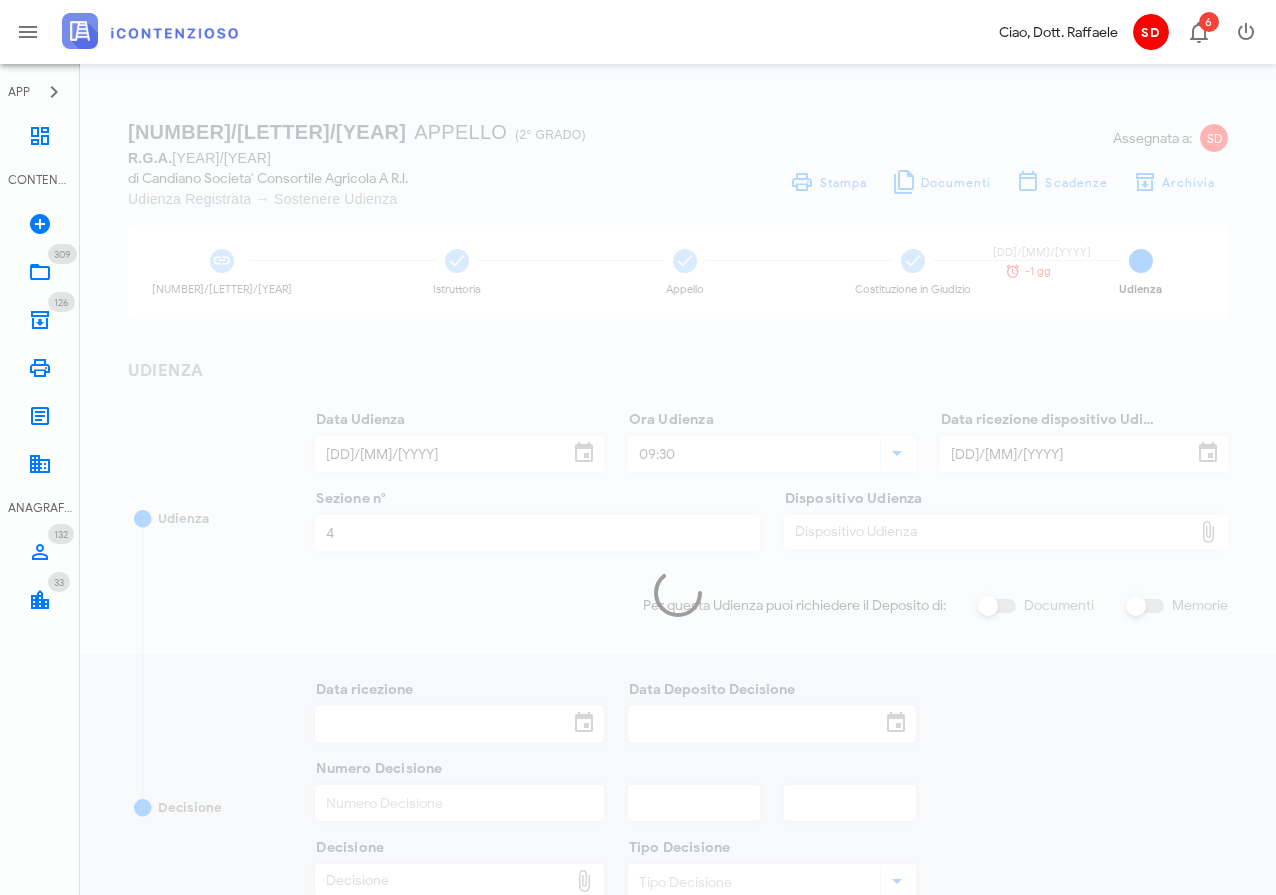 scroll, scrollTop: 0, scrollLeft: 0, axis: both 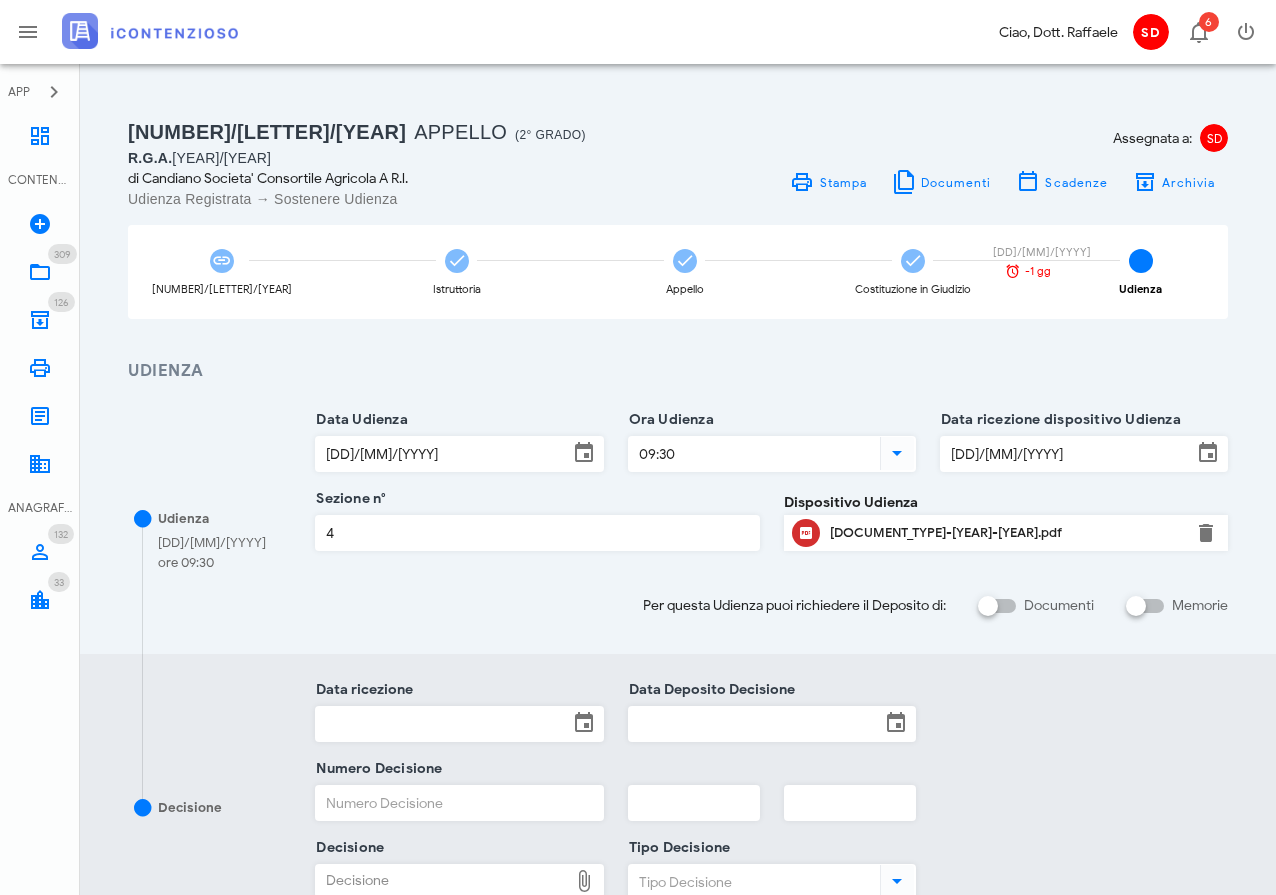 click on "[DOCUMENT_TYPE]-[YEAR]-[YEAR].pdf" at bounding box center (1006, 533) 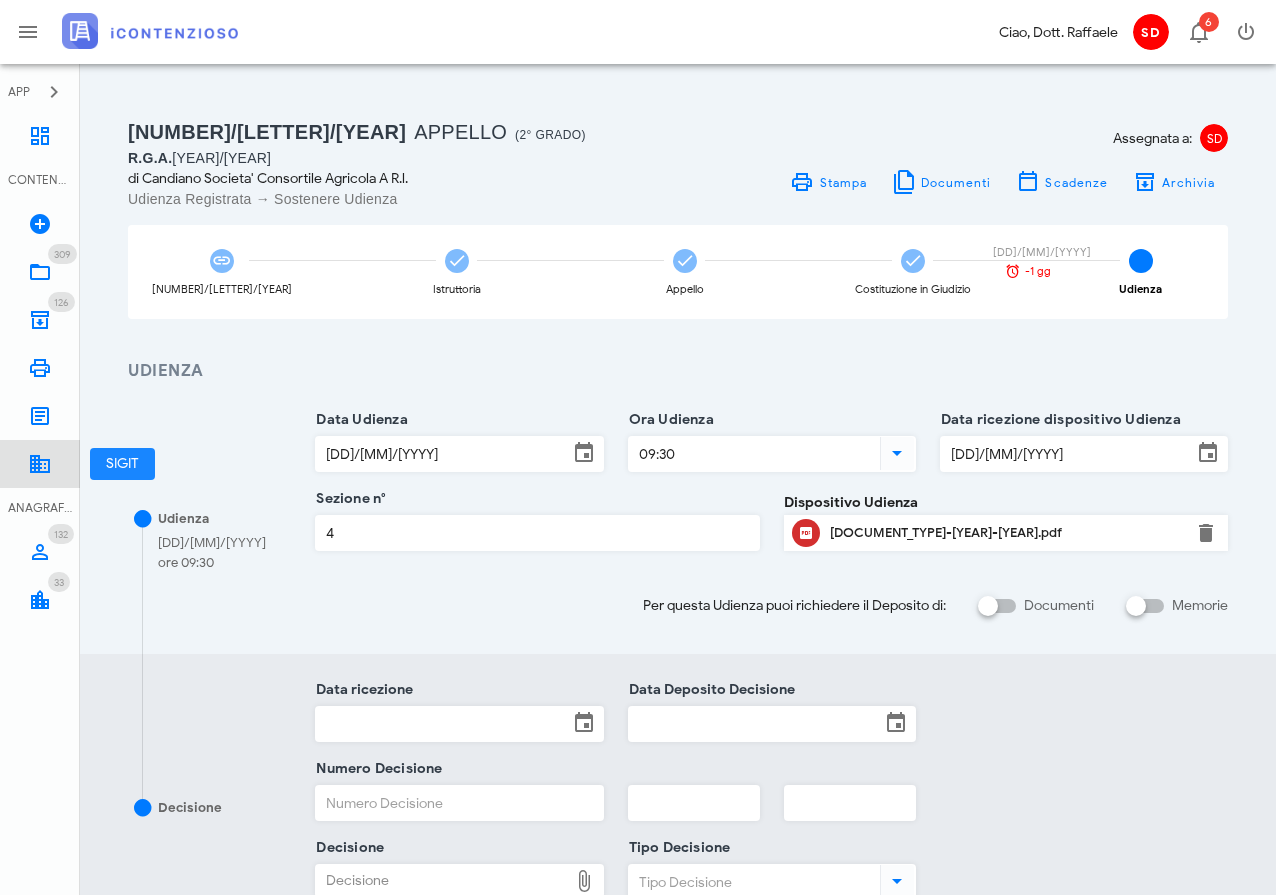 click at bounding box center [40, 464] 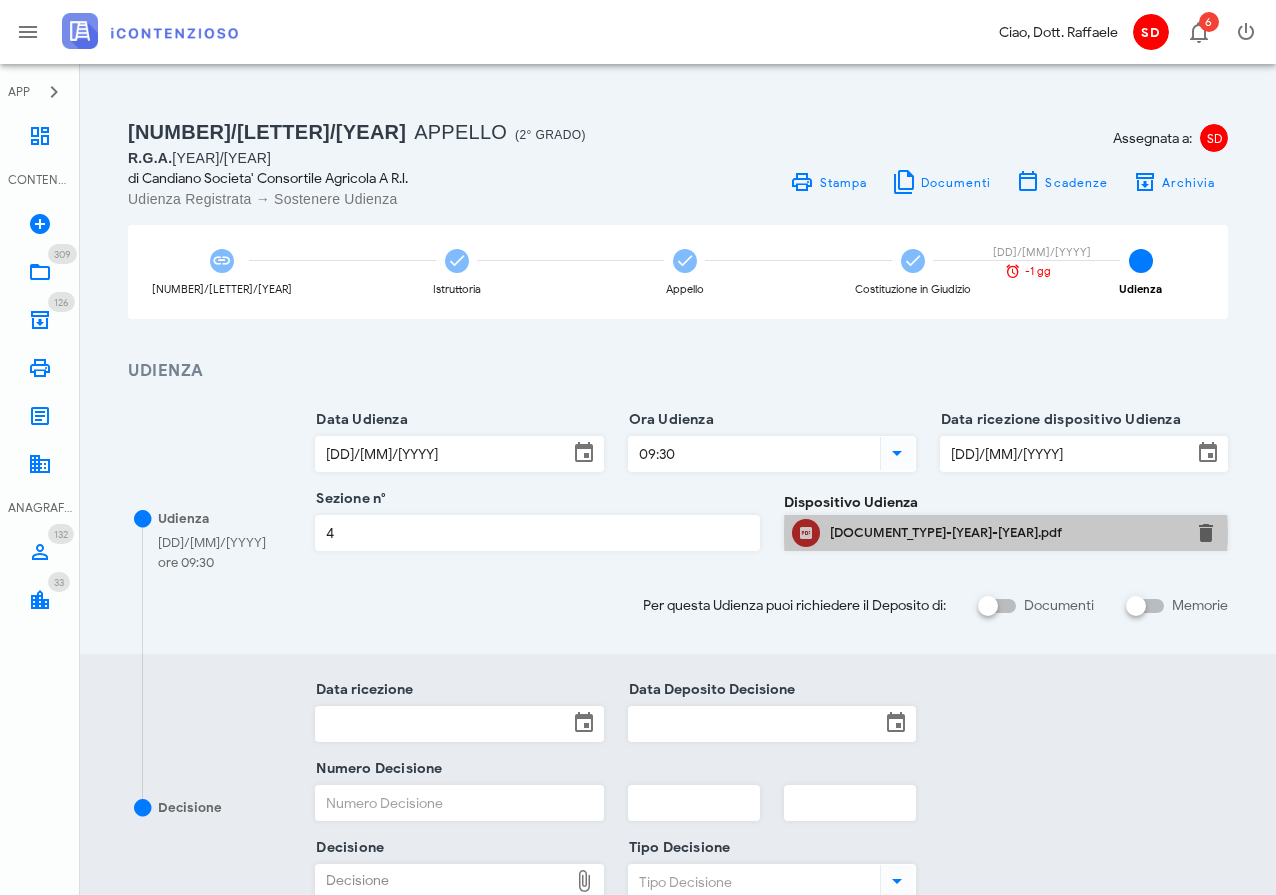 click on "[DOCUMENT_TYPE]-[YEAR]-[YEAR].pdf" at bounding box center (1006, 533) 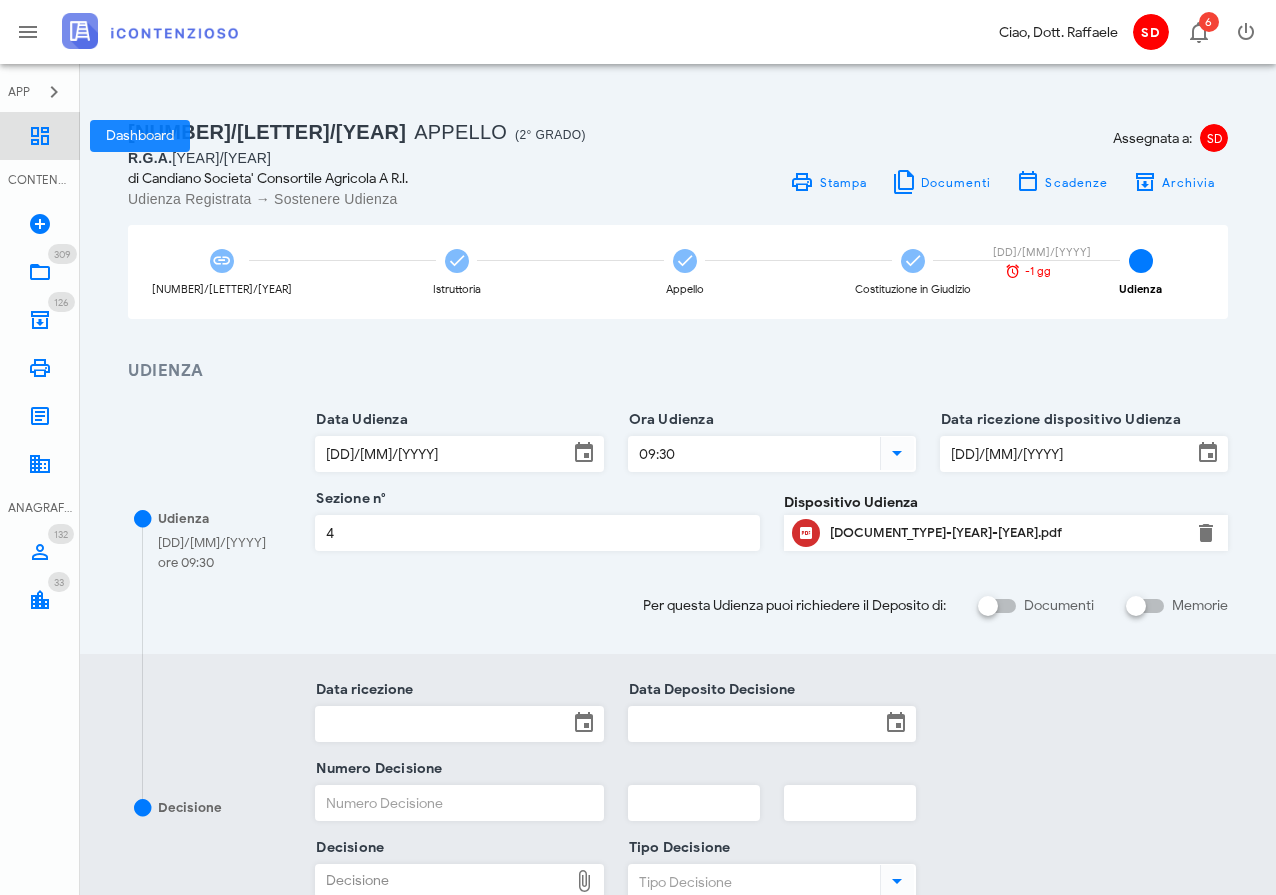 click at bounding box center (40, 136) 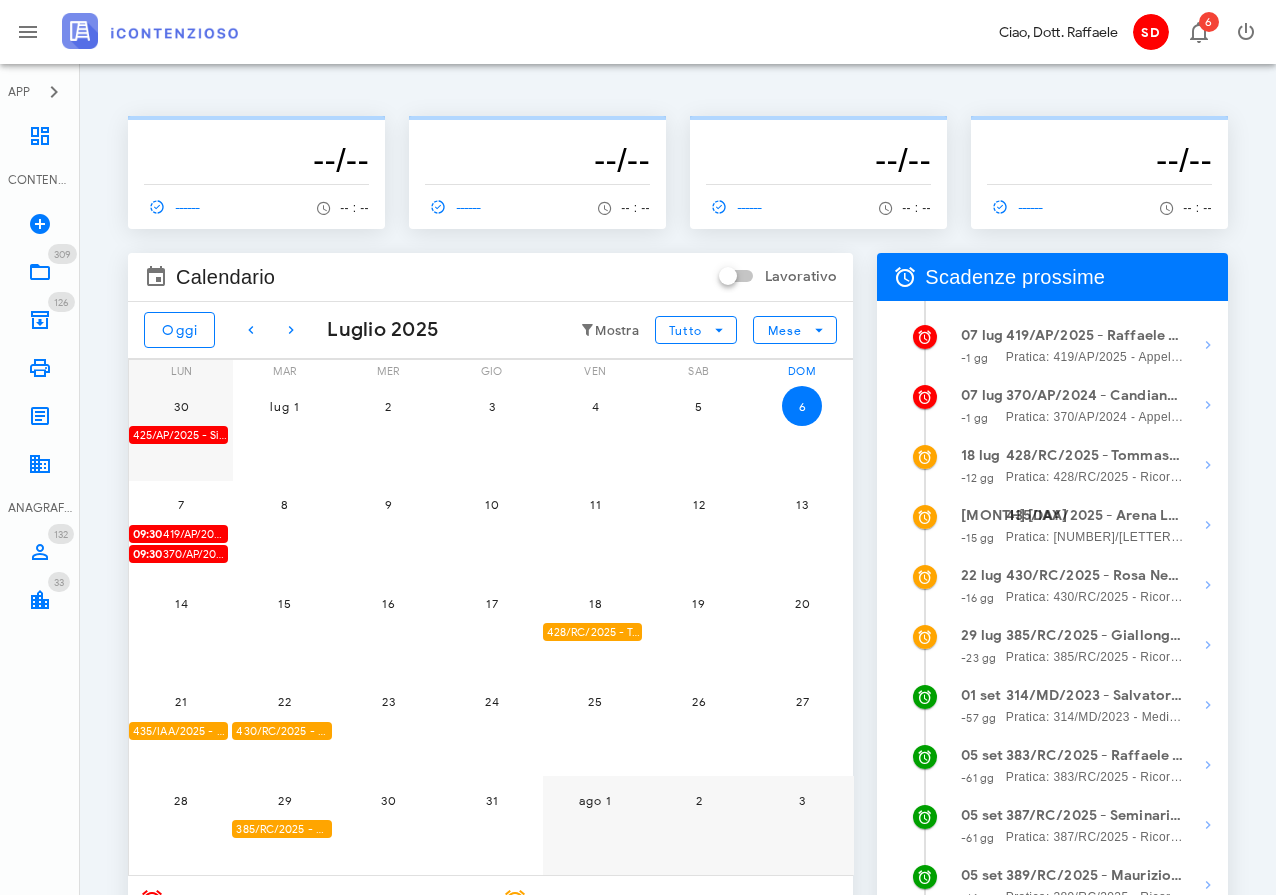scroll, scrollTop: 0, scrollLeft: 0, axis: both 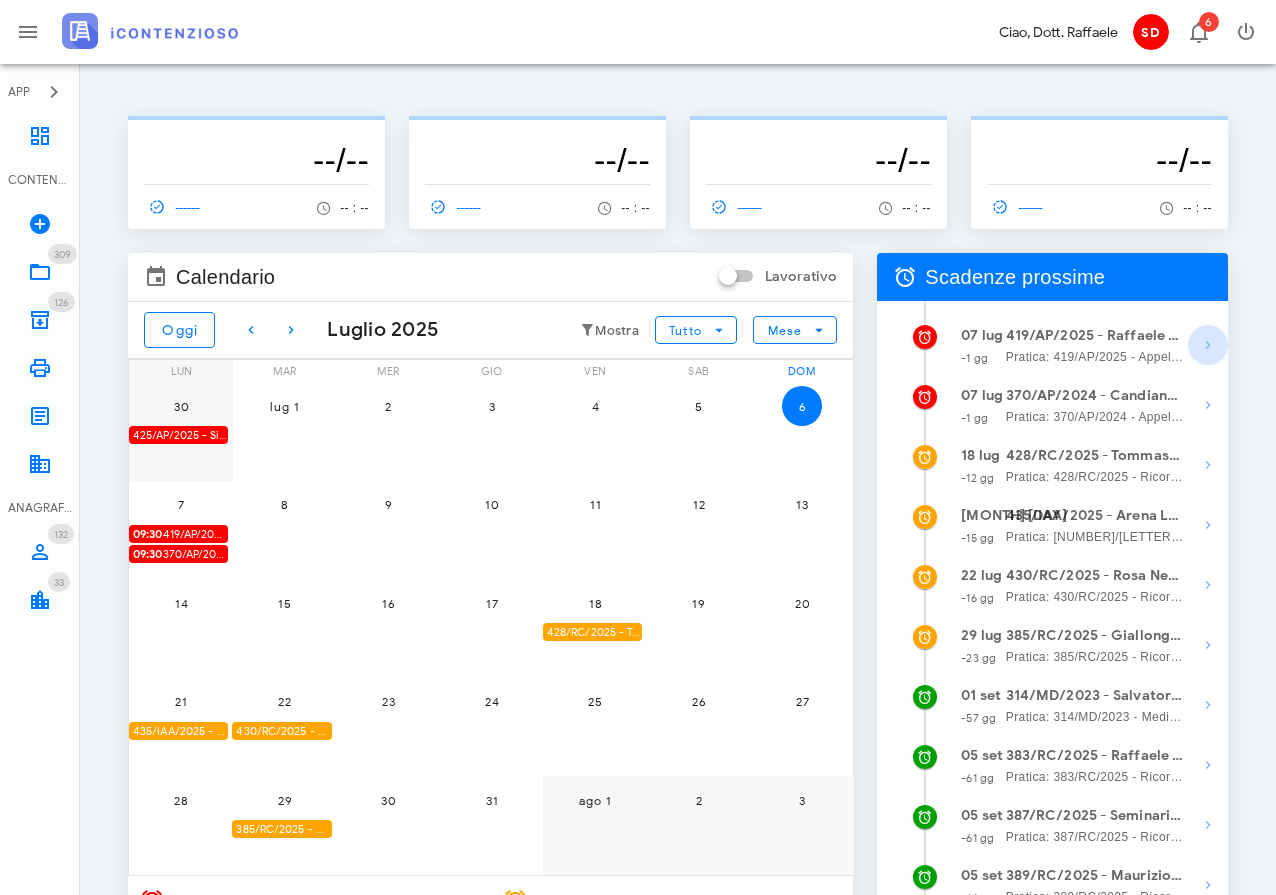 click at bounding box center [1208, 345] 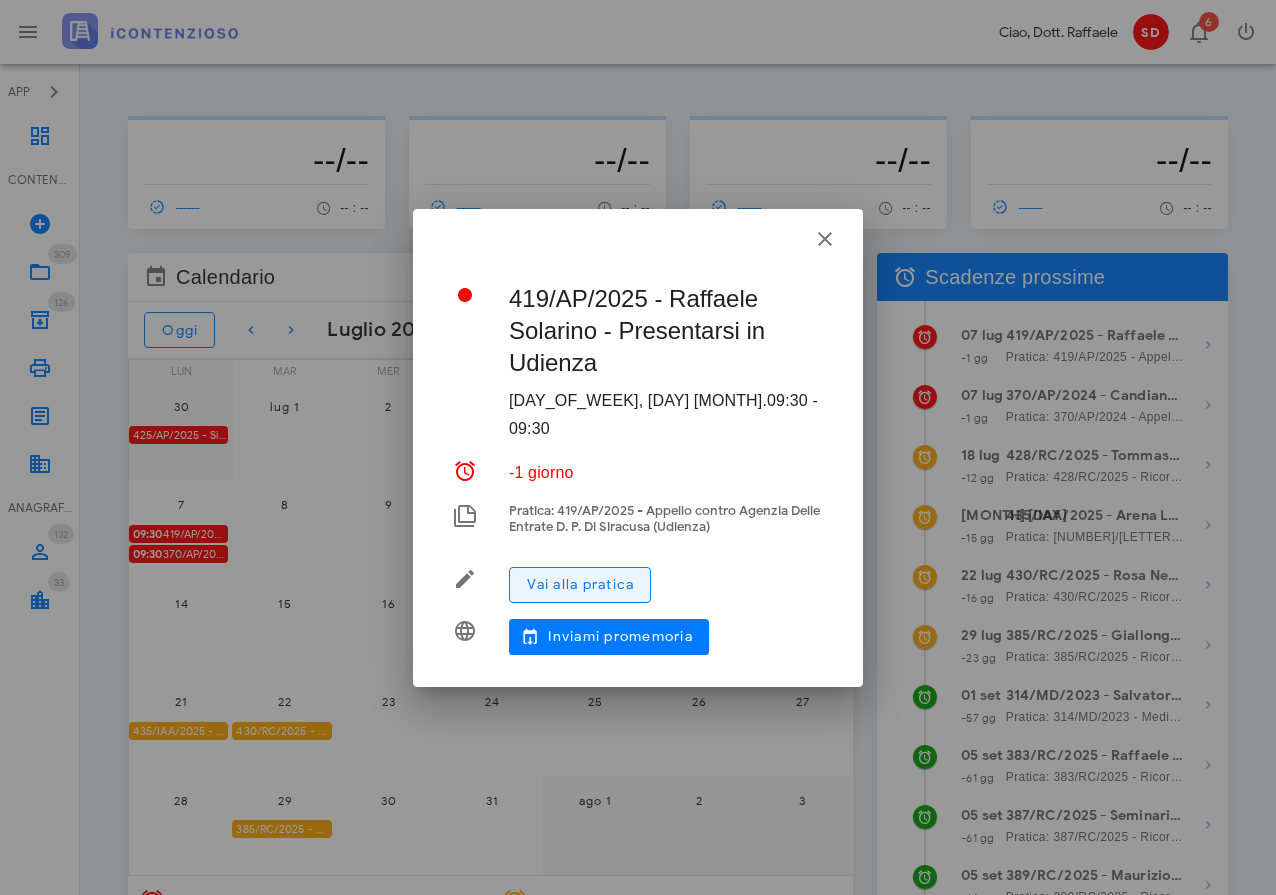 click on "Vai alla pratica" at bounding box center [580, 584] 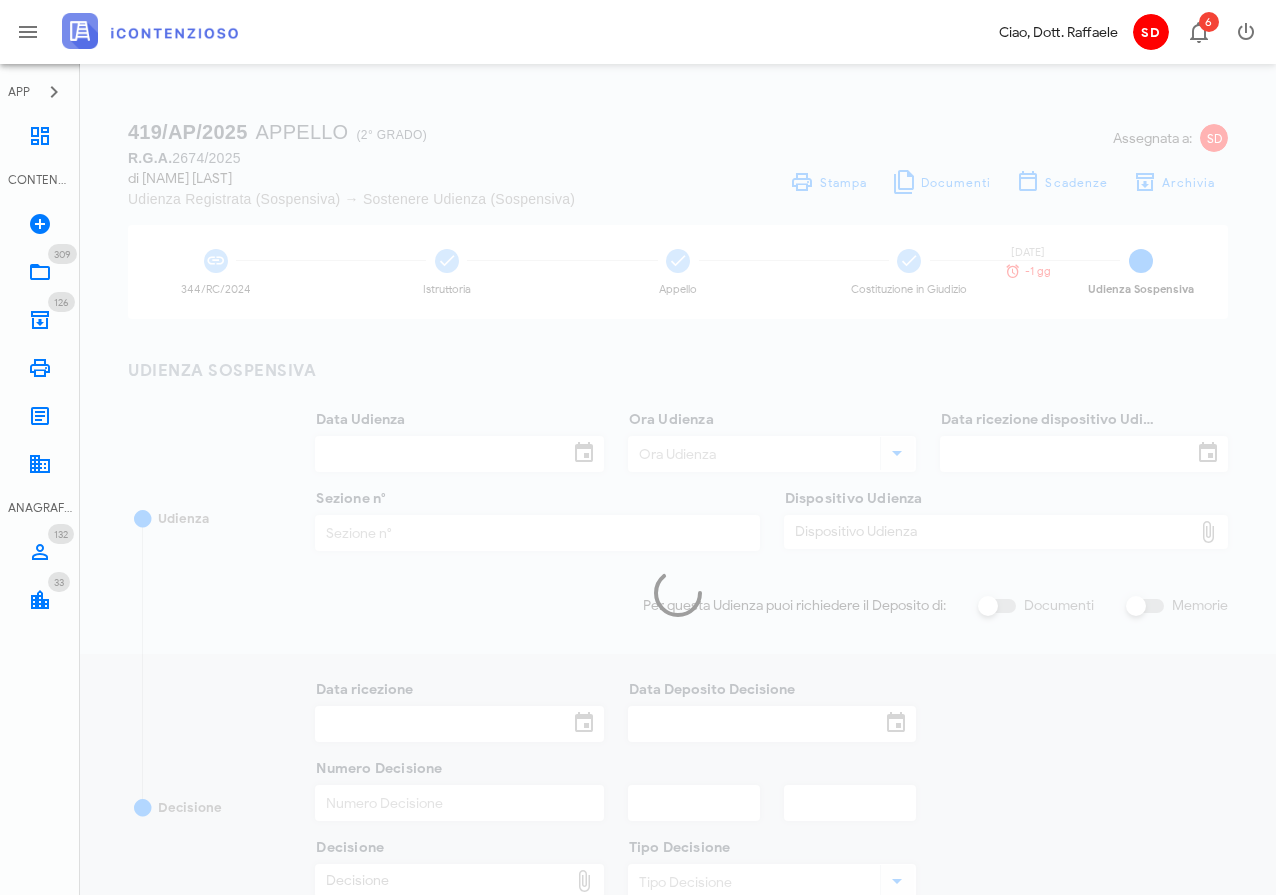 scroll, scrollTop: 0, scrollLeft: 0, axis: both 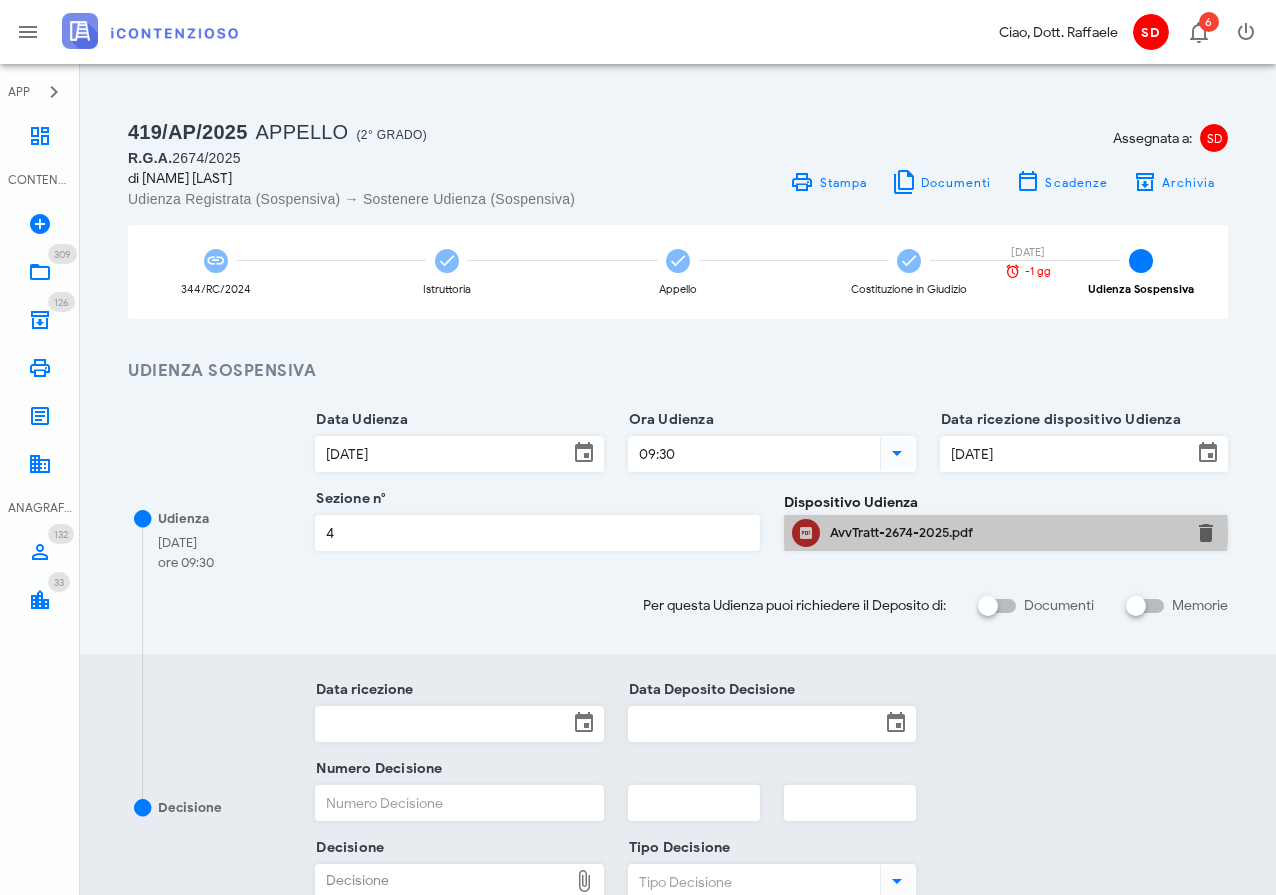 click on "AvvTratt-2674-2025.pdf" at bounding box center (1006, 533) 